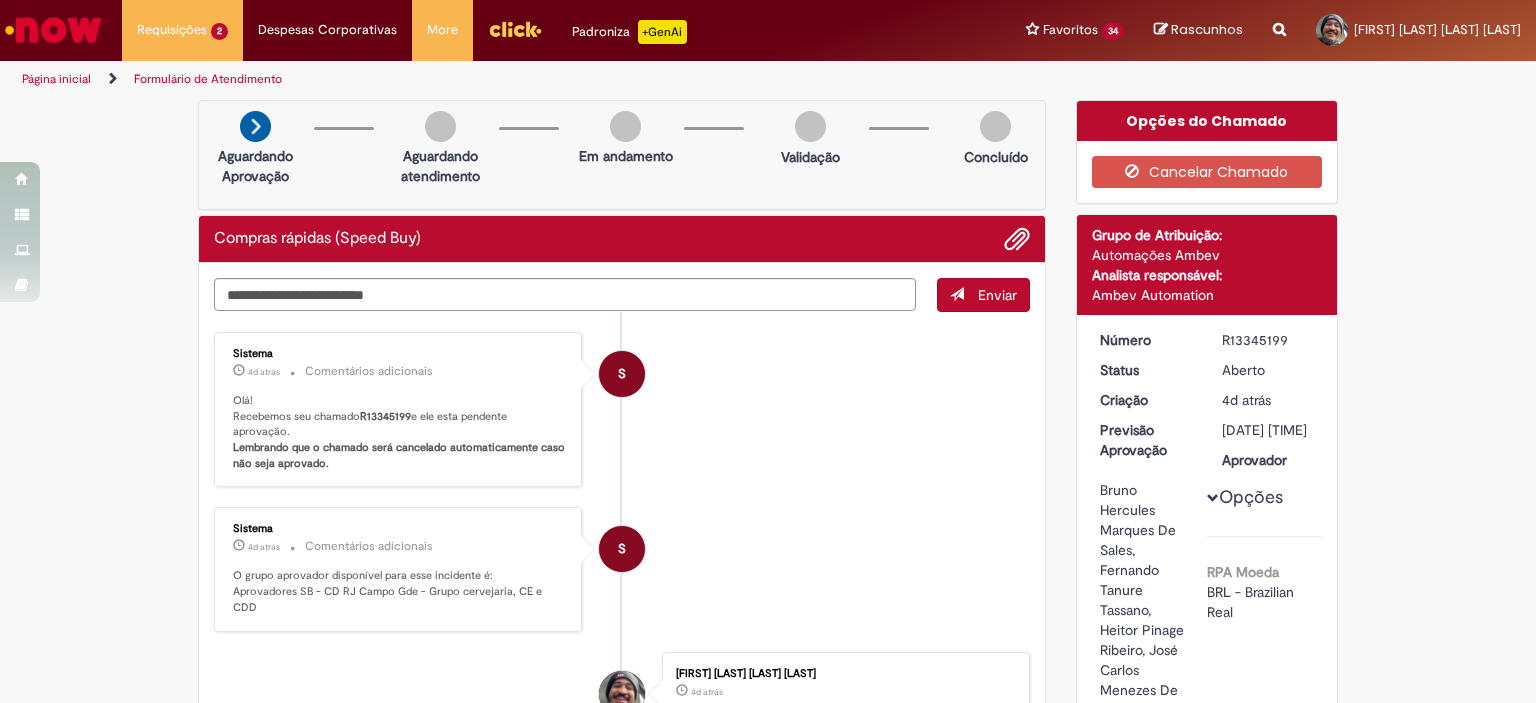 scroll, scrollTop: 0, scrollLeft: 0, axis: both 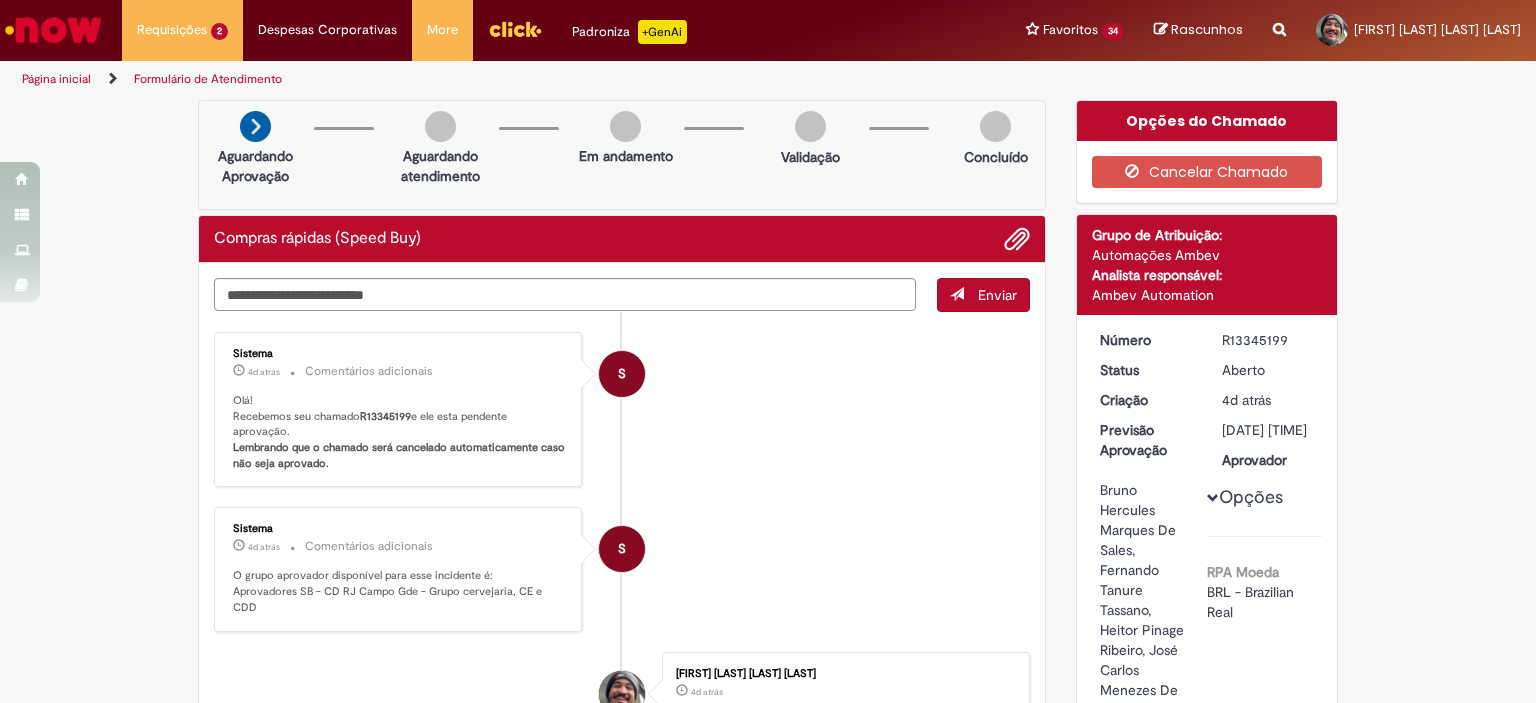 click on "Opções do Chamado
Cancelar Chamado
Detalhes do tíquete
Grupo de Atribuição:
Automações Ambev
Analista responsável:
Ambev Automation
Número
[TICKET_ID]
Status
Aberto
Criação
4d atrás 4 dias atrás
Previsão Aprovação
[DATE] [TIME]
Aprovador
[FIRST] [LAST], [FIRST] [LAST], [FIRST] [LAST], [FIRST] [LAST], [FIRST] [LAST]
Opções
RPA Moeda
BRL - Brazilian Real
taxa de conversão
[NUMBER]
Saldo
[NUMBER]
Country Code
BR" at bounding box center [1207, 1796] 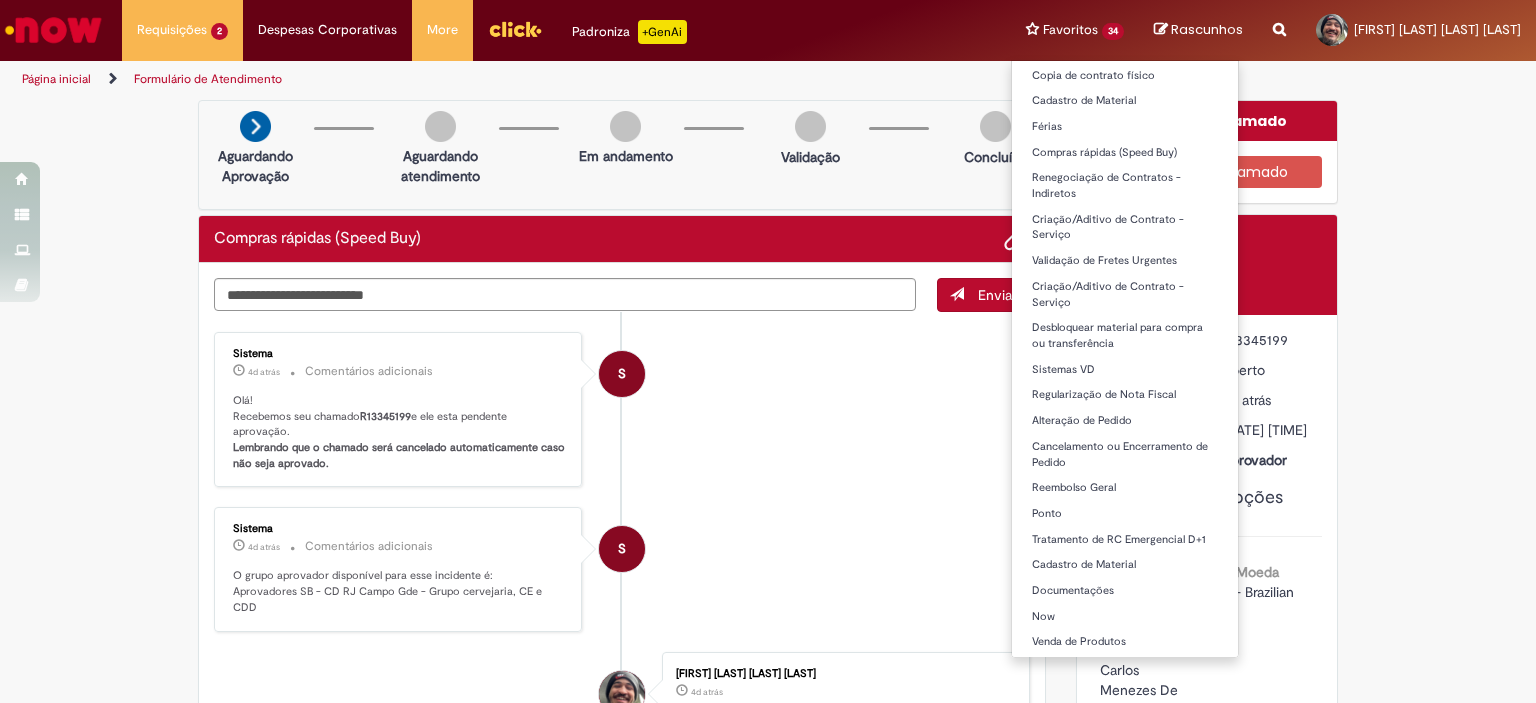 scroll, scrollTop: 455, scrollLeft: 0, axis: vertical 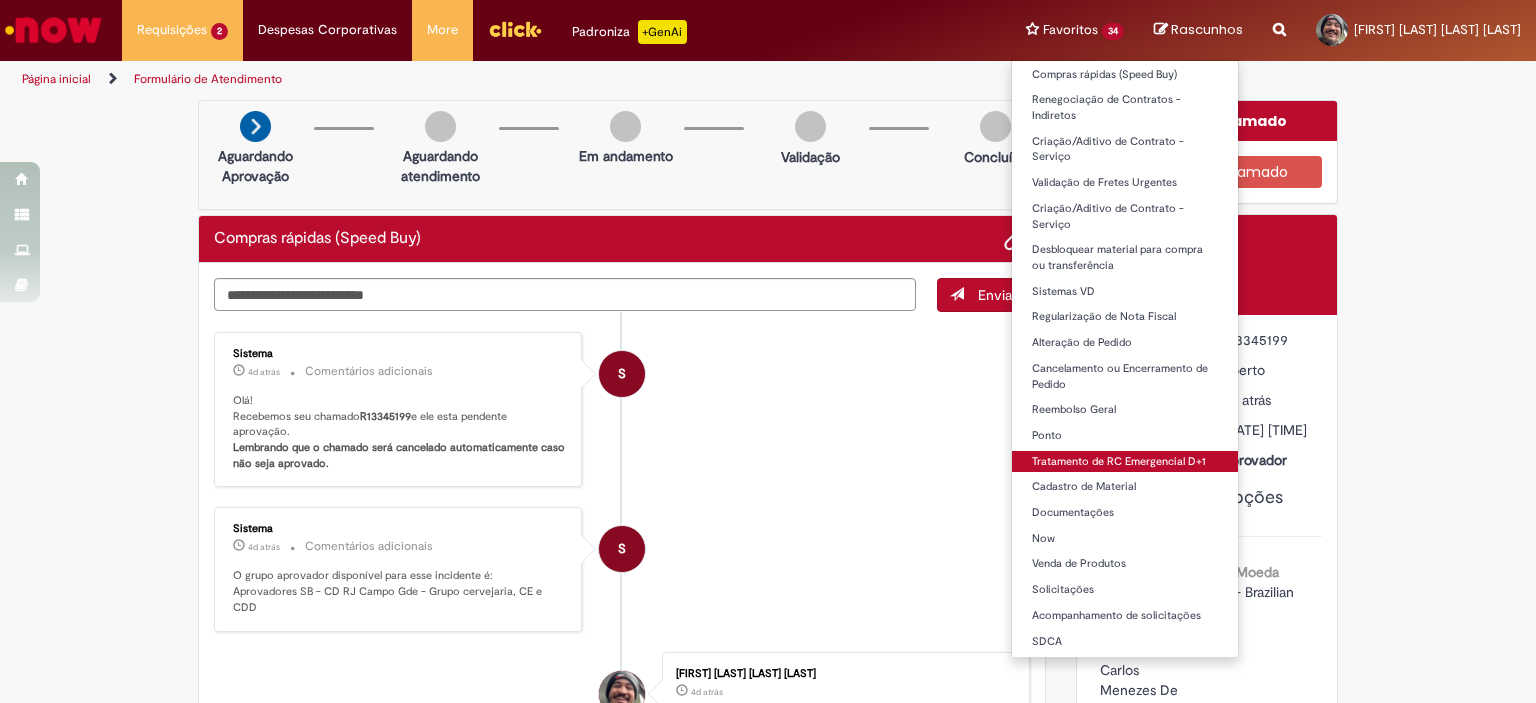 click on "Tratamento de RC Emergencial D+1" at bounding box center [1125, 462] 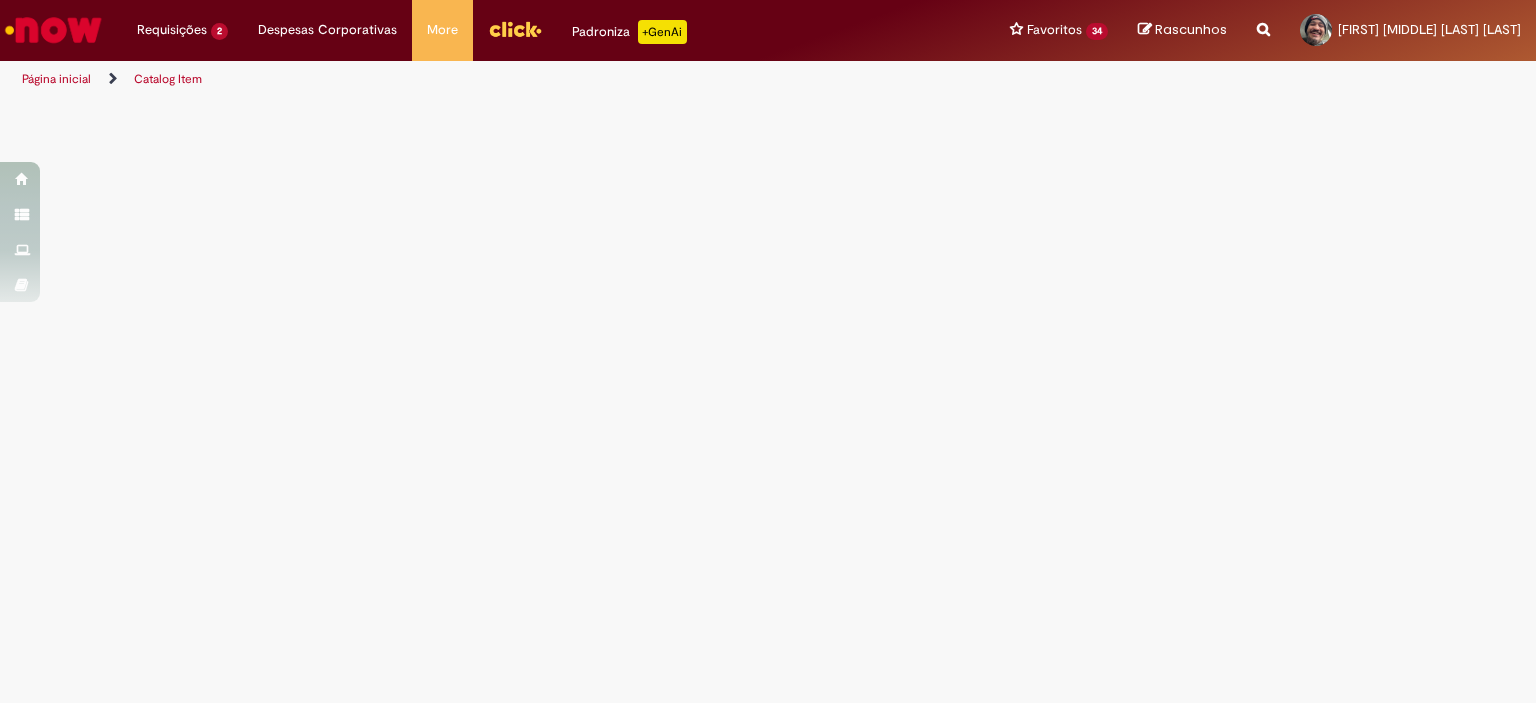 scroll, scrollTop: 0, scrollLeft: 0, axis: both 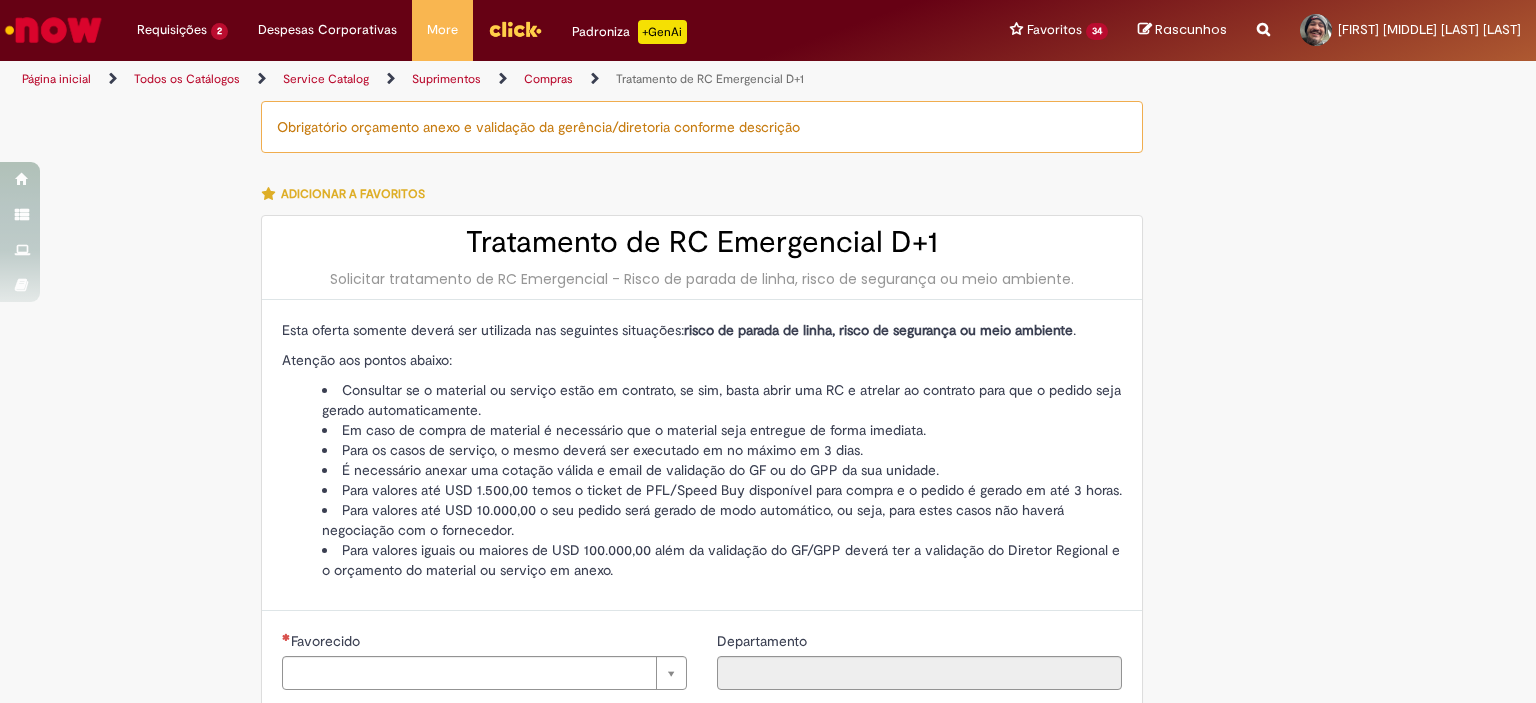 type on "********" 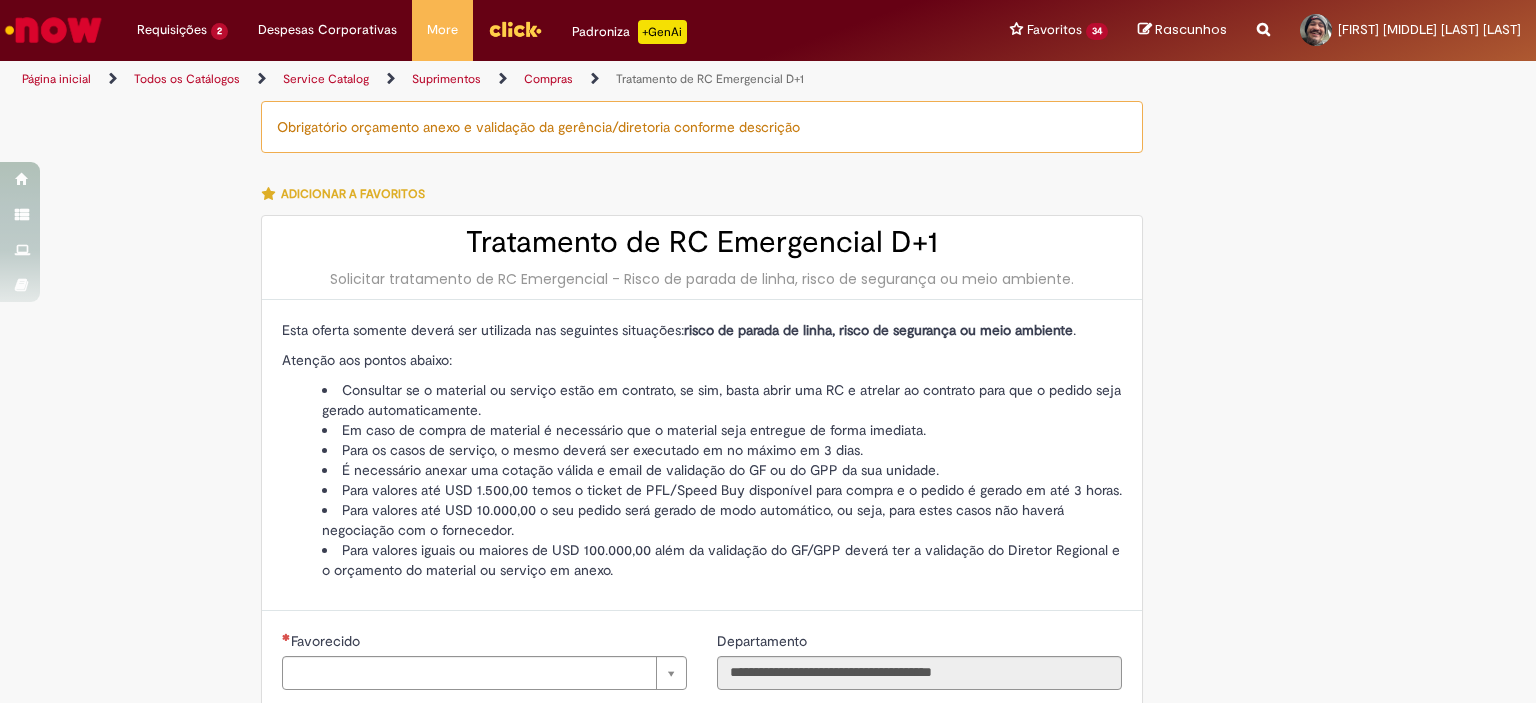 type on "**********" 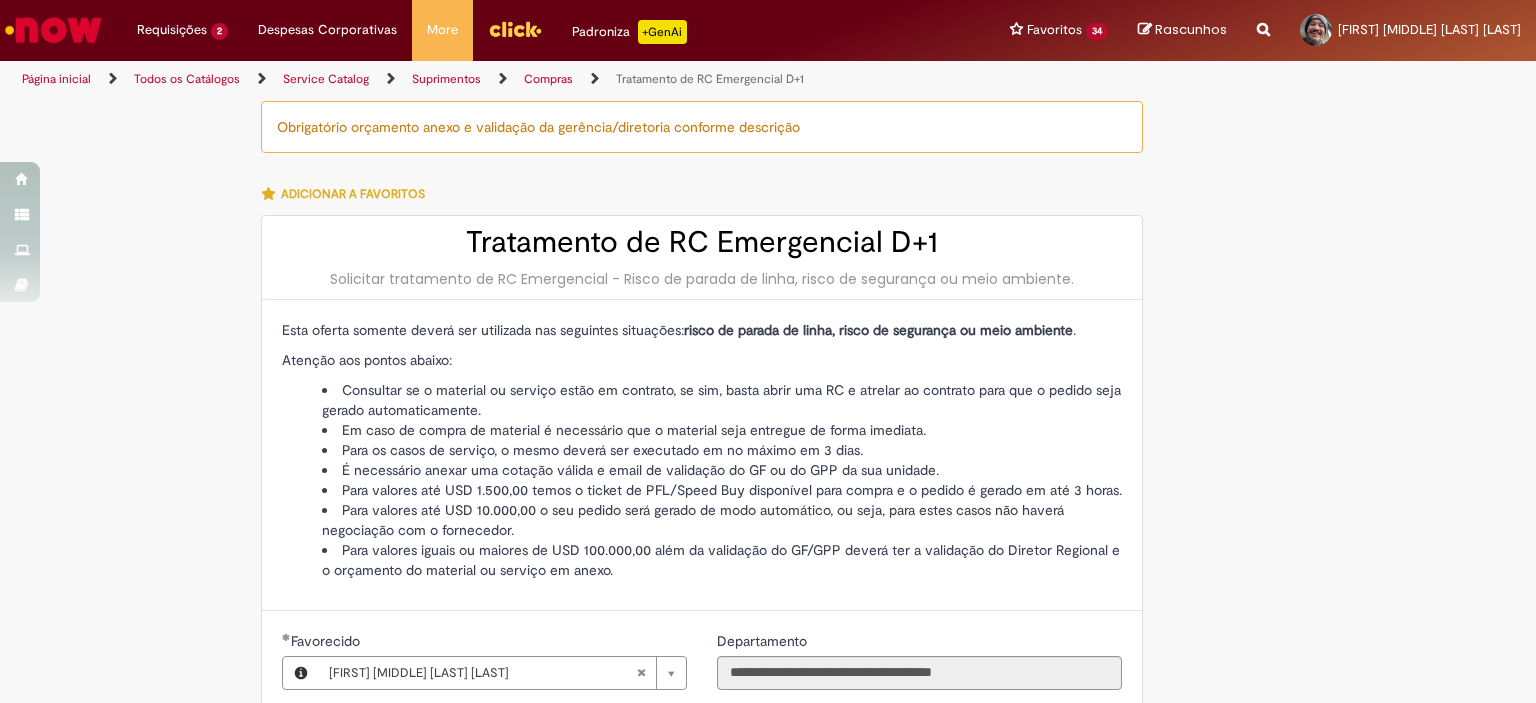 click on "Obrigatório orçamento anexo e validação da gerência/diretoria conforme descrição
Adicionar a Favoritos
Tratamento de RC Emergencial D+1
Solicitar tratamento de RC Emergencial - Risco de parada de linha, risco de segurança ou meio ambiente.
Esta oferta somente deverá ser utilizada nas seguintes situações:  risco de parada de linha, risco de segurança ou meio ambiente .
Atenção aos pontos abaixo:
Consultar se o material ou serviço estão em contrato, se sim, basta abrir uma RC e atrelar ao contrato para que o pedido seja gerado automaticamente.
Em caso de compra de material é necessário que o material seja entregue de forma imediata.
Para os casos de serviço, o mesmo deverá ser executado em no máximo em 3 dias.
É necessário anexar uma cotação válida e email de validação do GF ou do GPP da sua unidade.
**" at bounding box center [768, 1029] 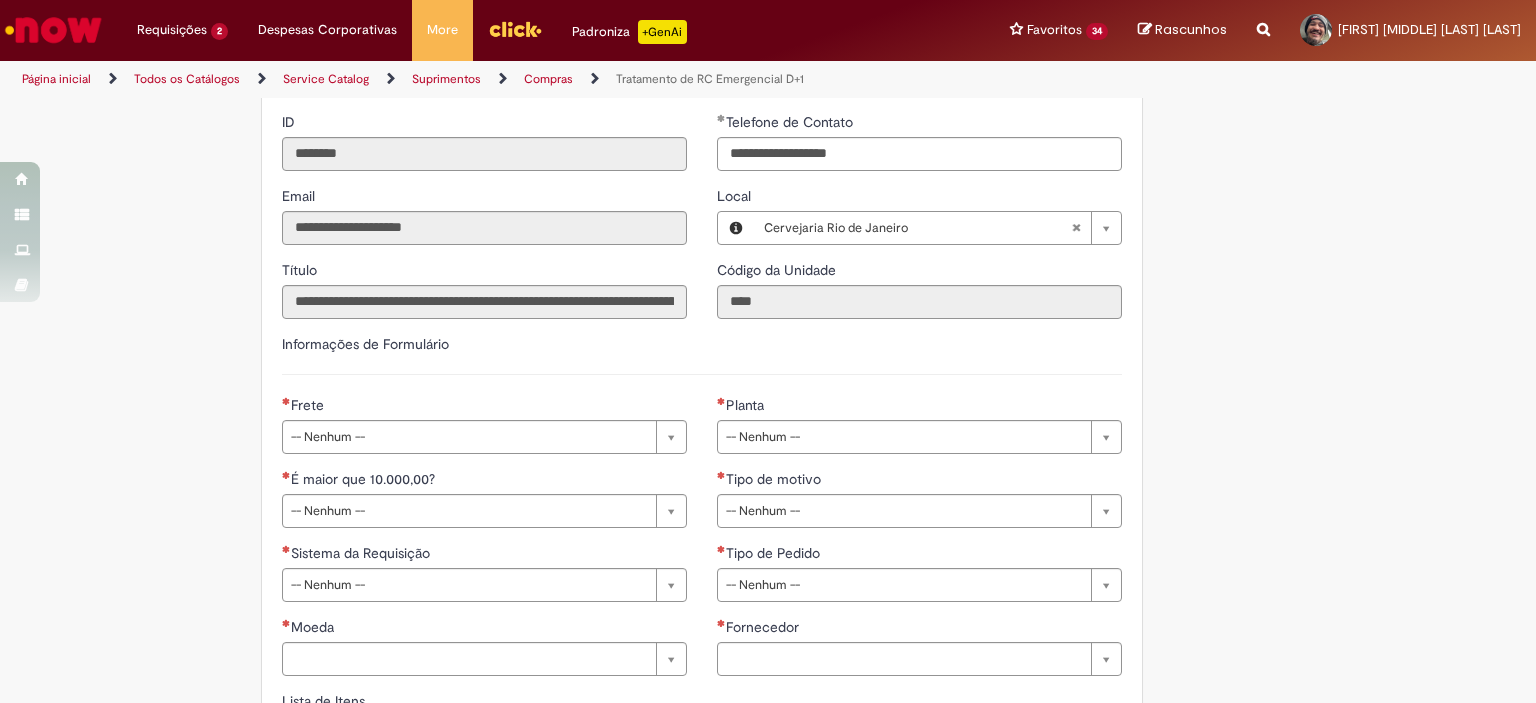 scroll, scrollTop: 595, scrollLeft: 0, axis: vertical 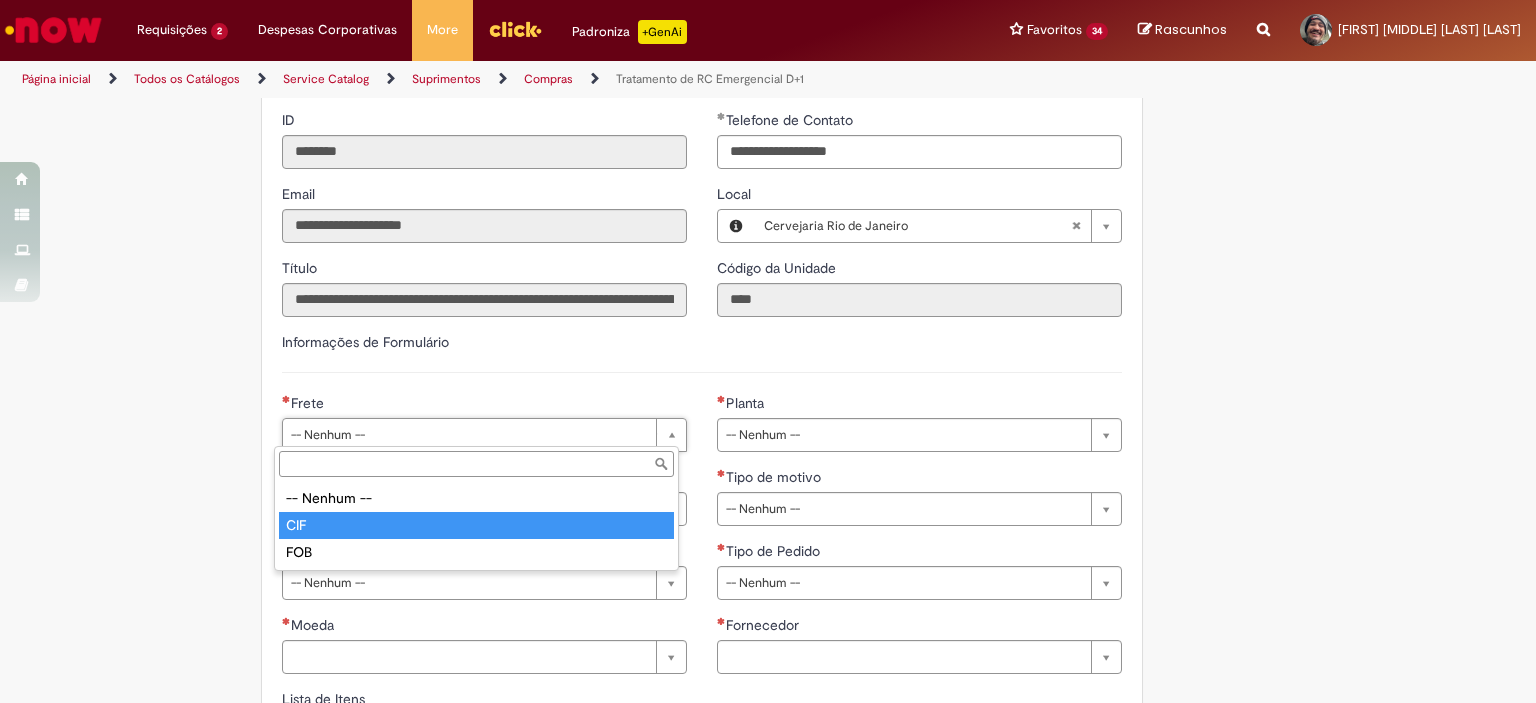 type on "***" 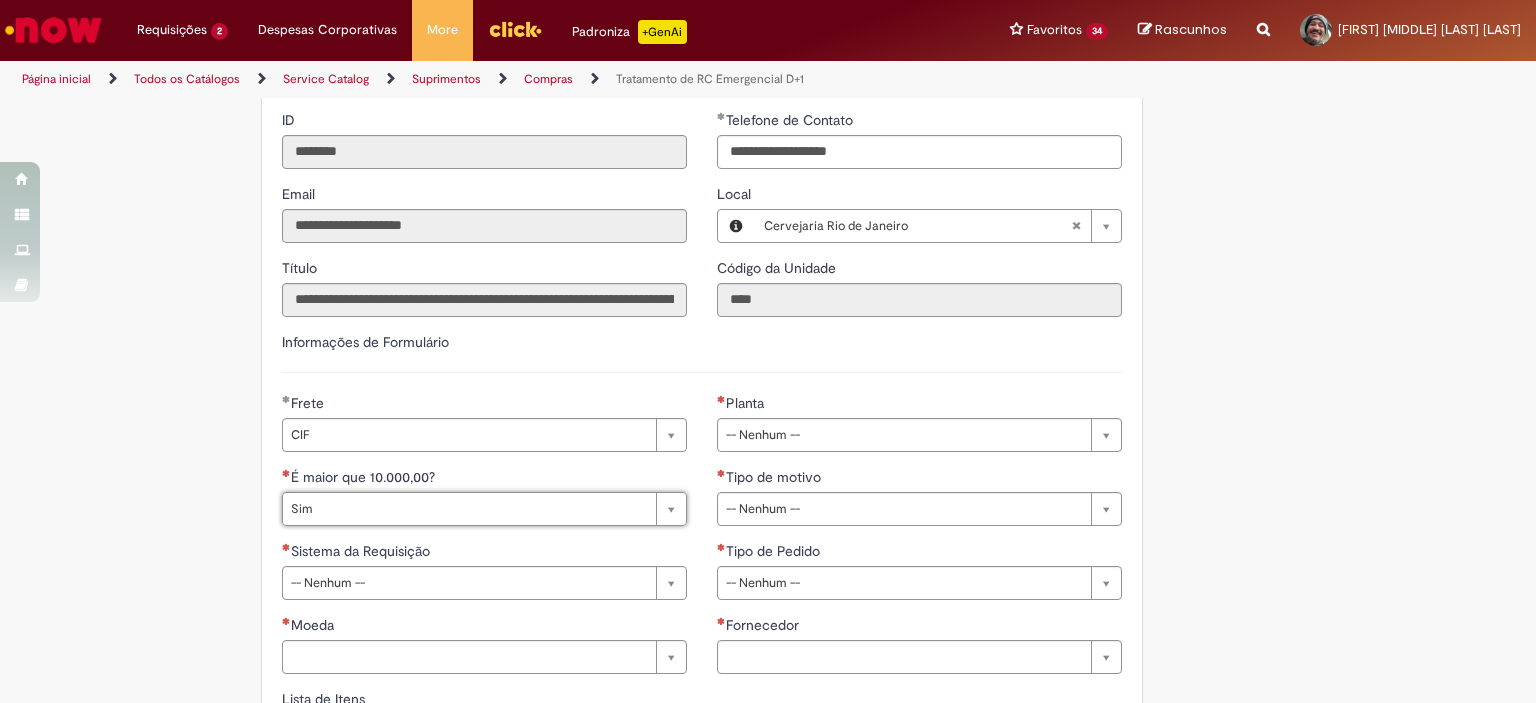 type on "***" 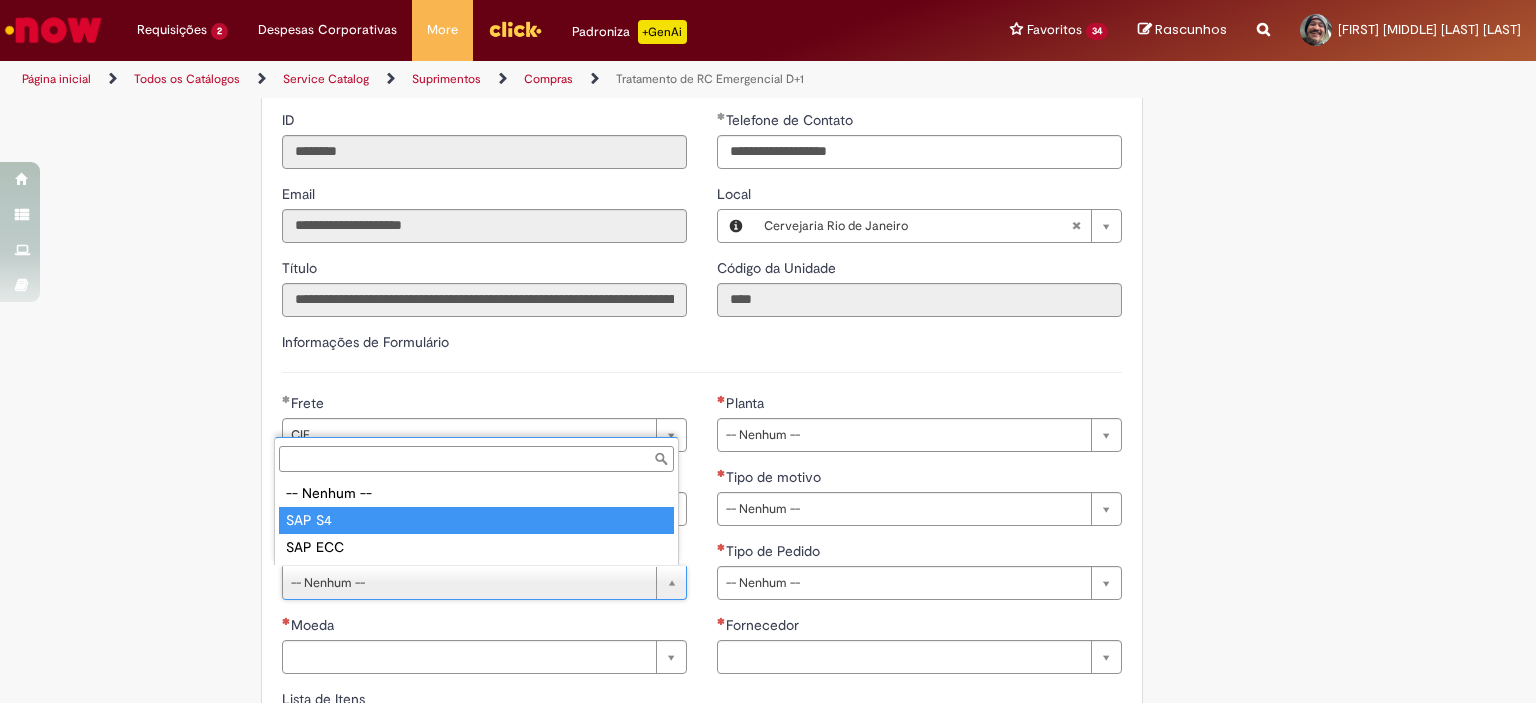 type on "******" 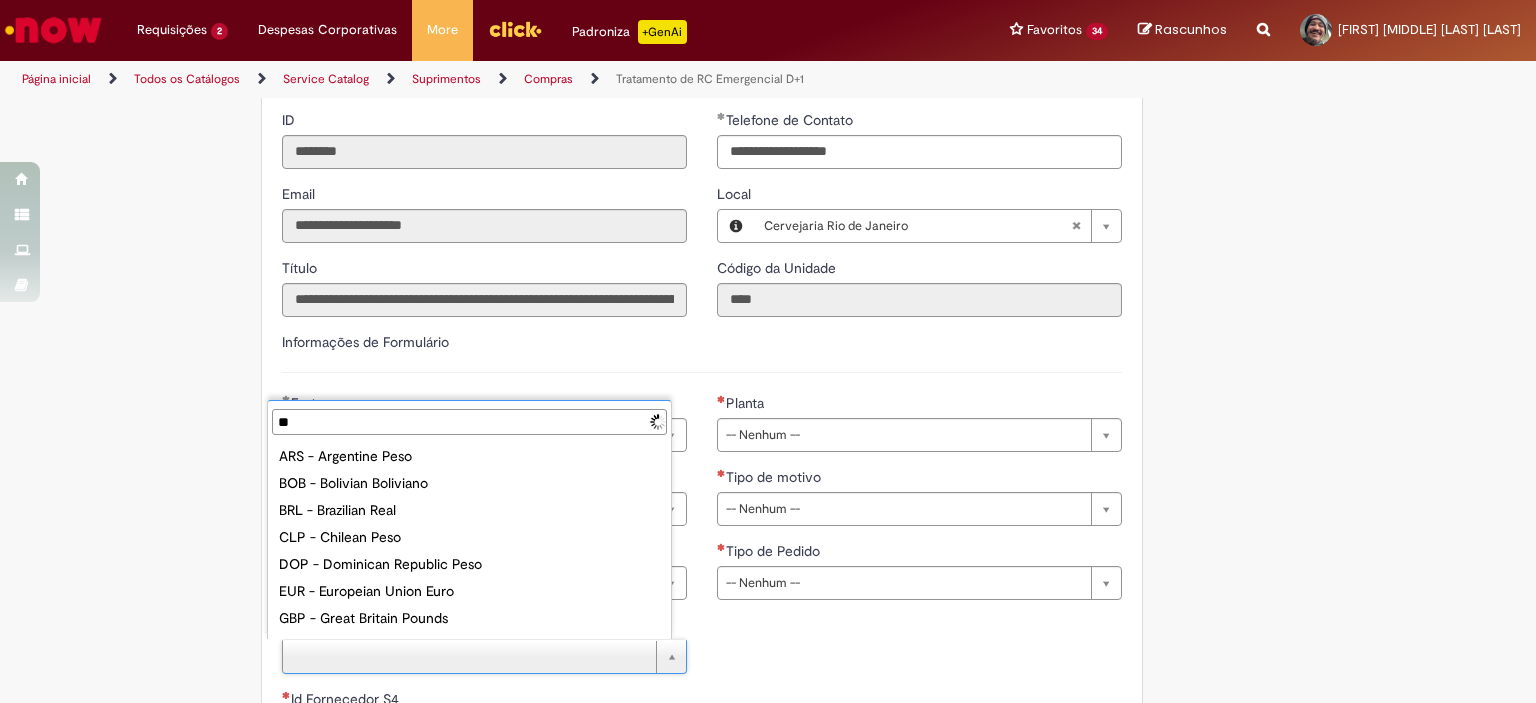 type on "***" 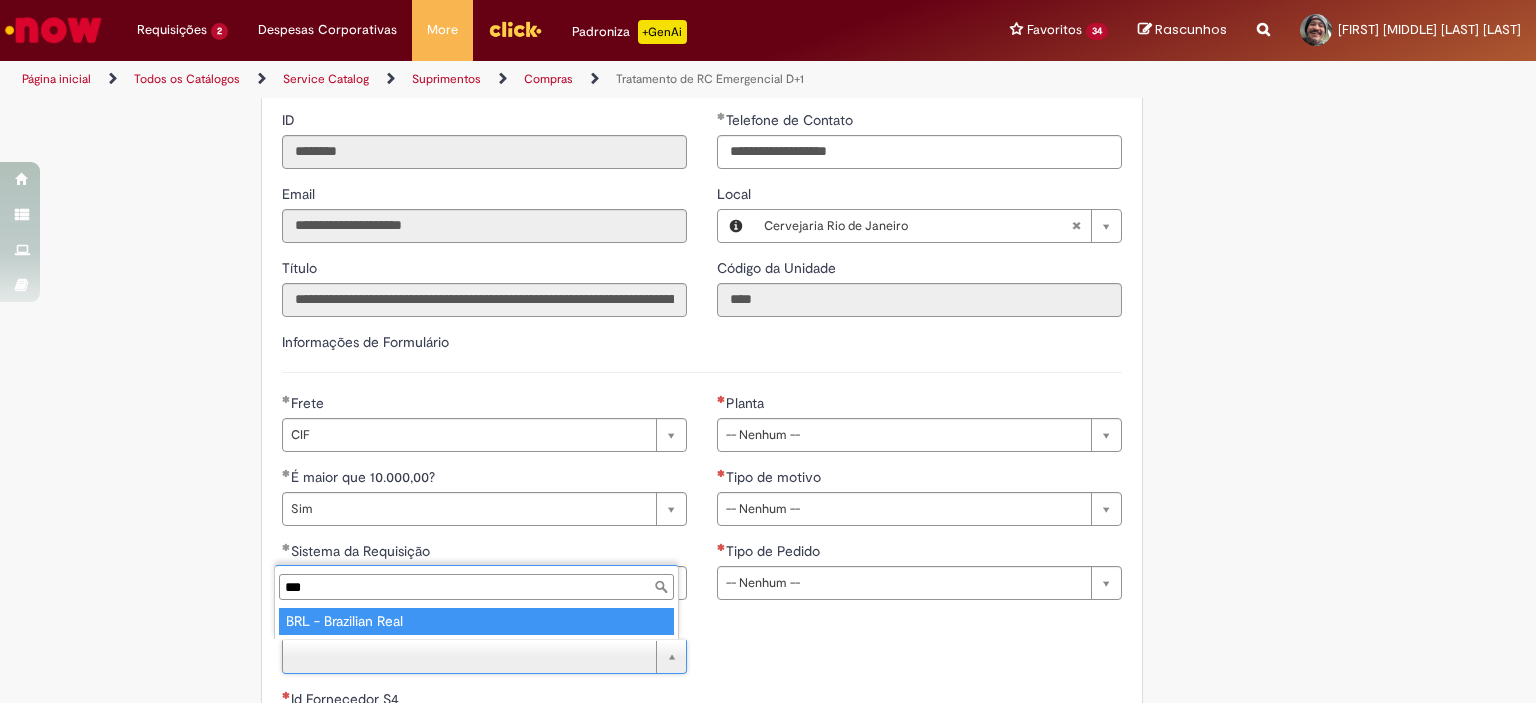 type on "**********" 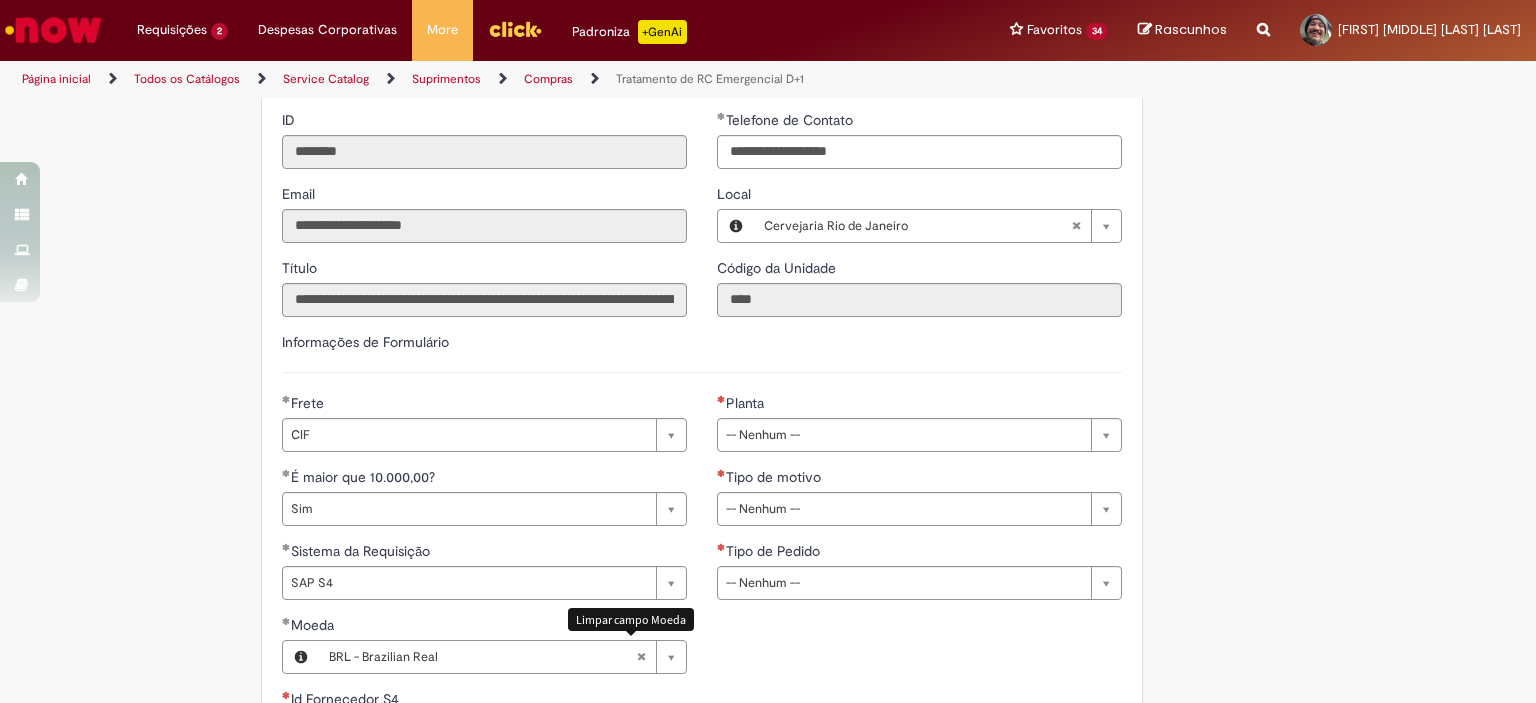 scroll, scrollTop: 924, scrollLeft: 0, axis: vertical 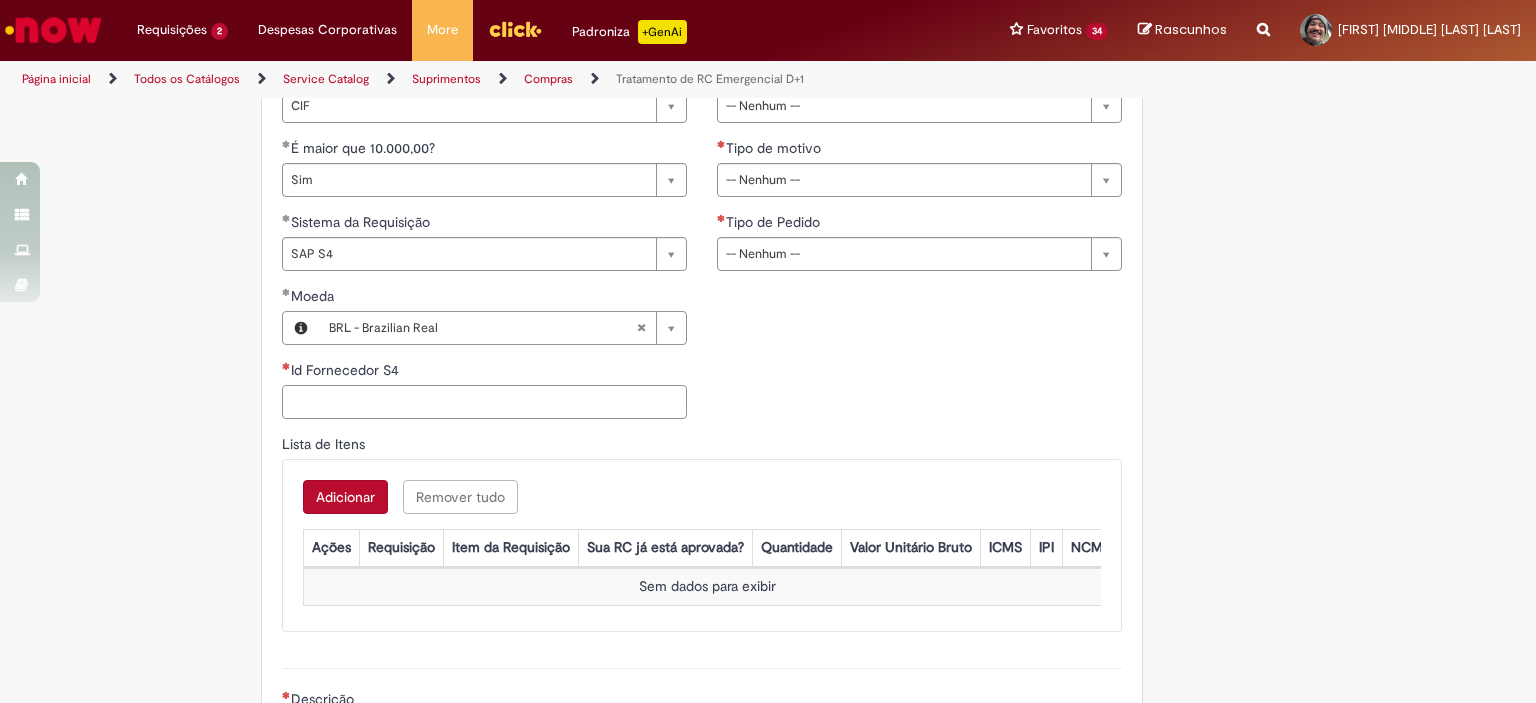paste on "******" 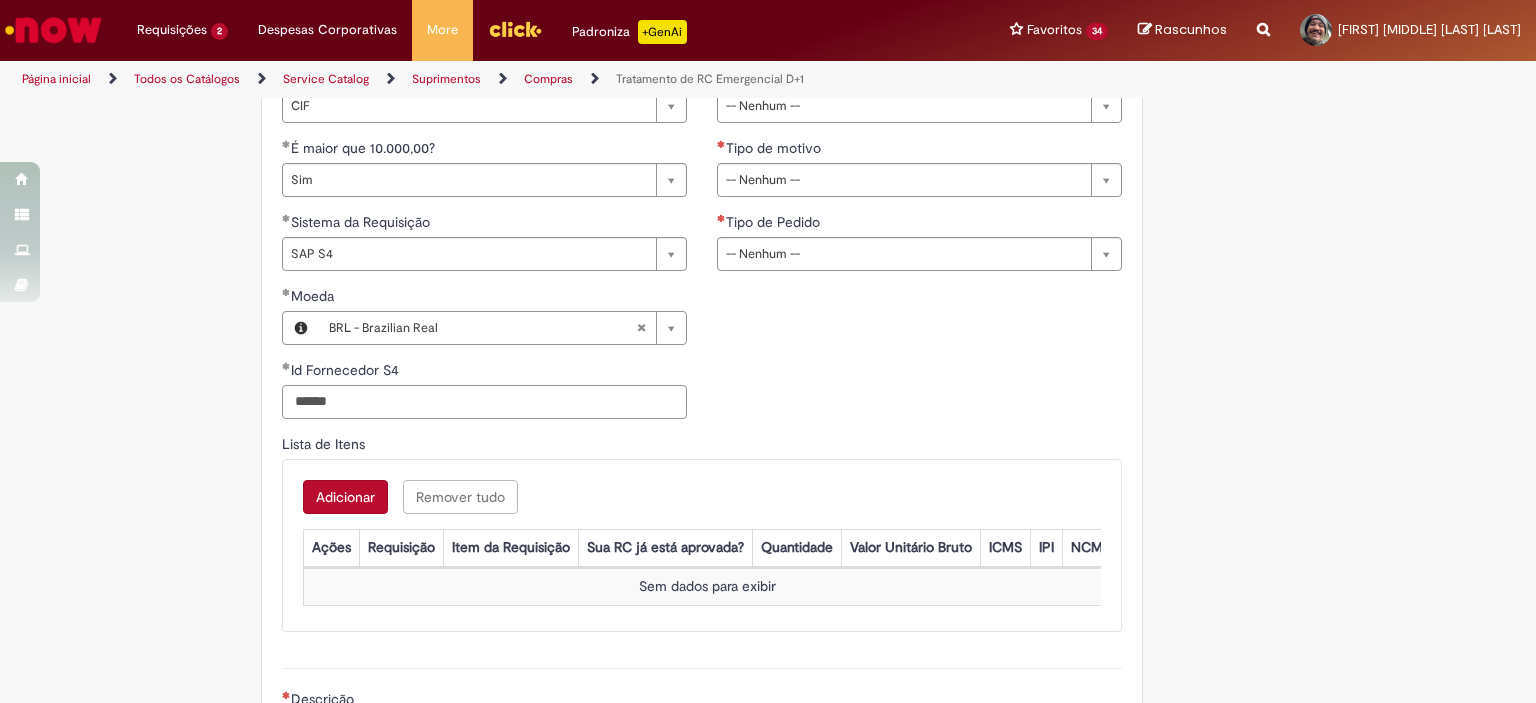 type on "******" 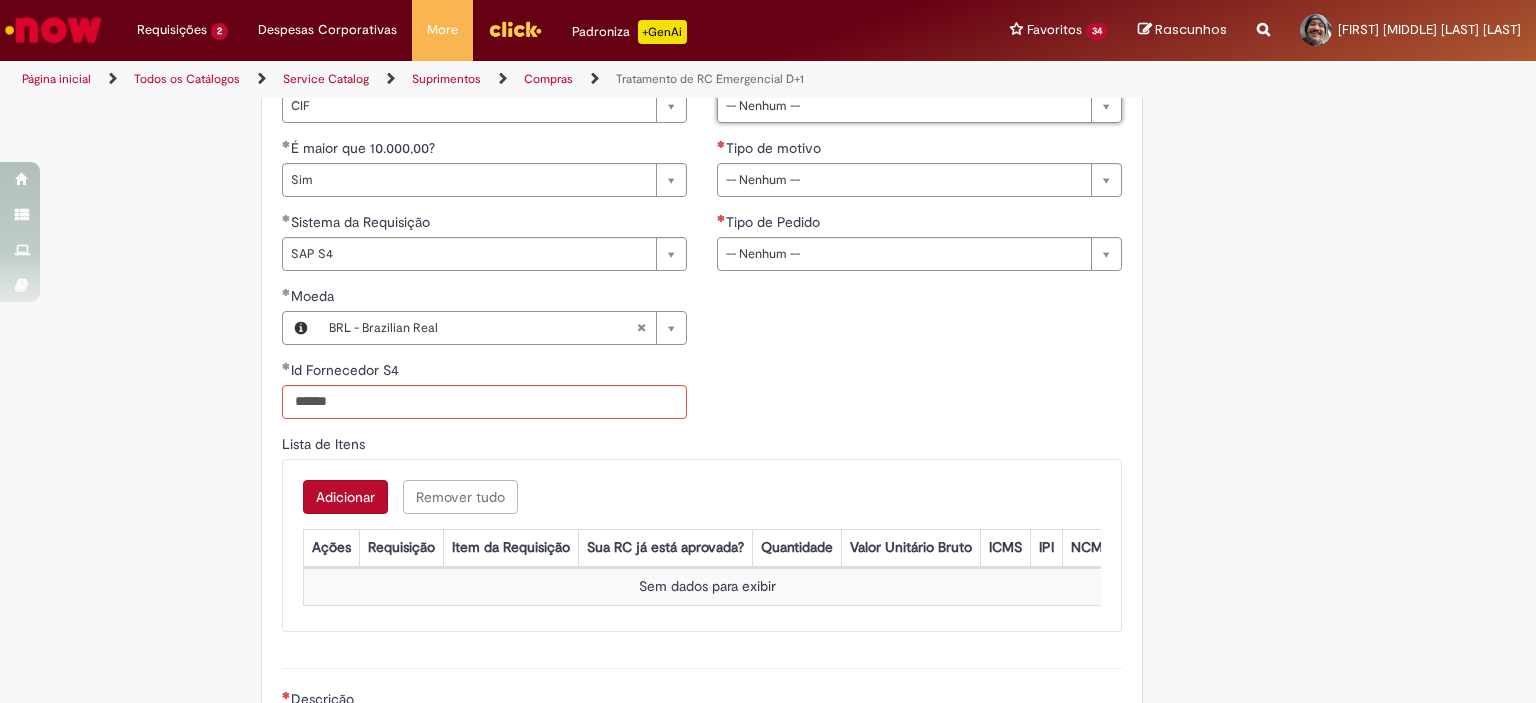 scroll, scrollTop: 611, scrollLeft: 0, axis: vertical 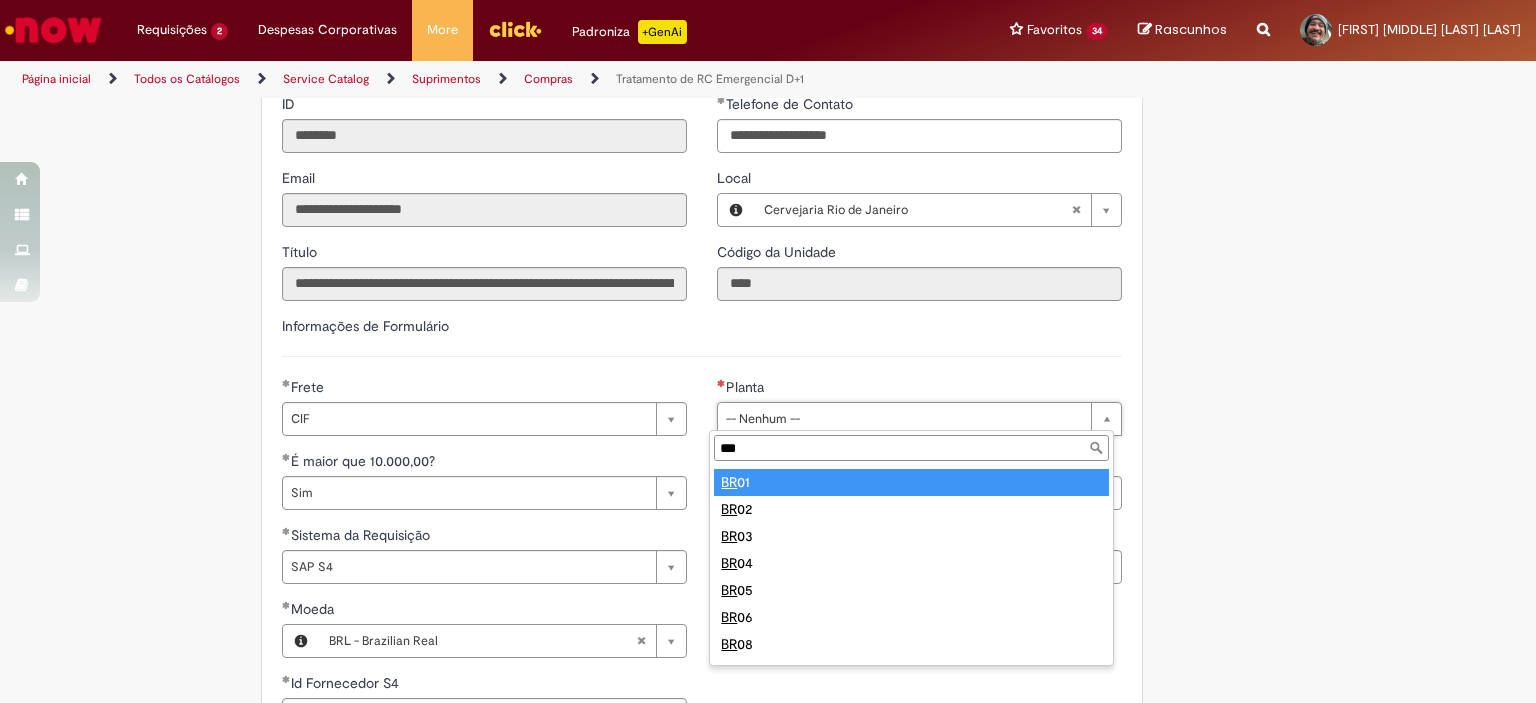 type on "****" 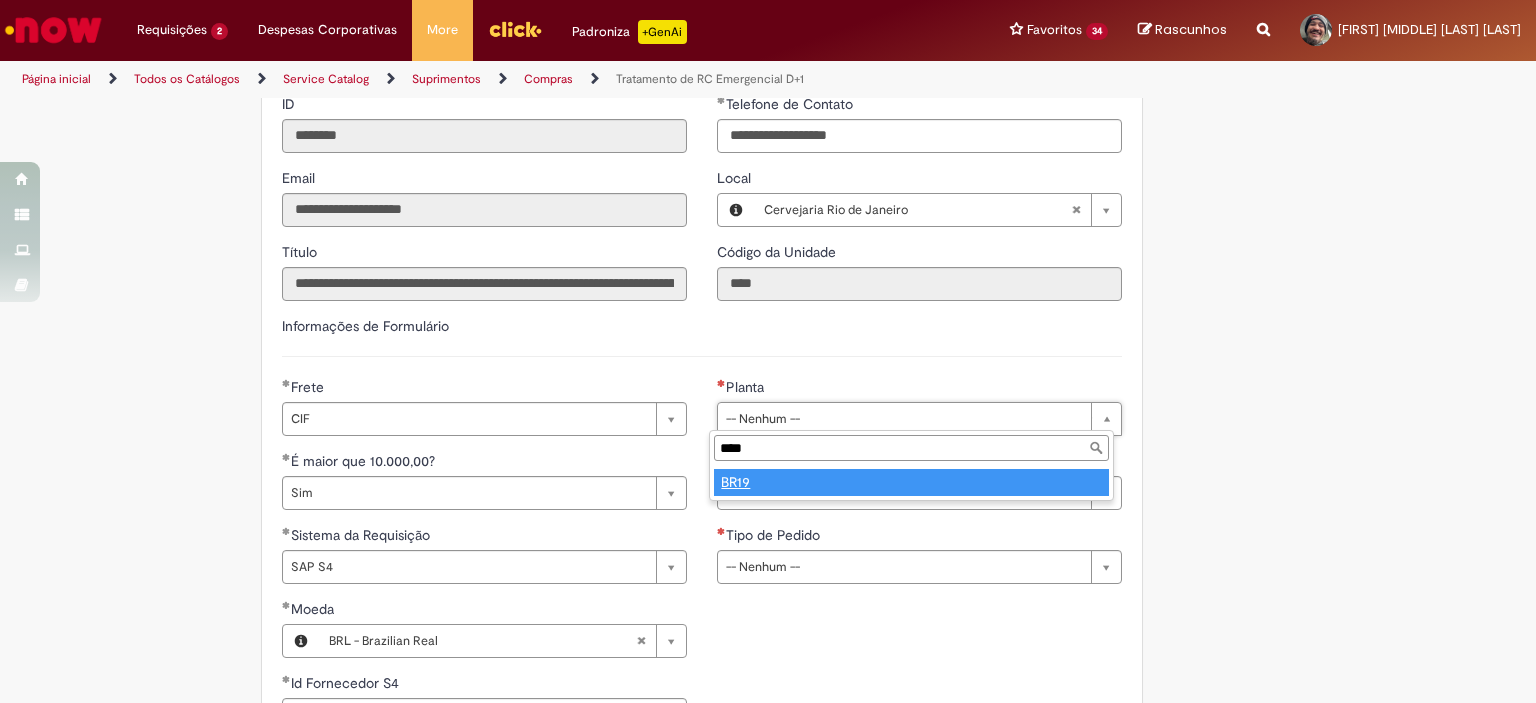 type on "****" 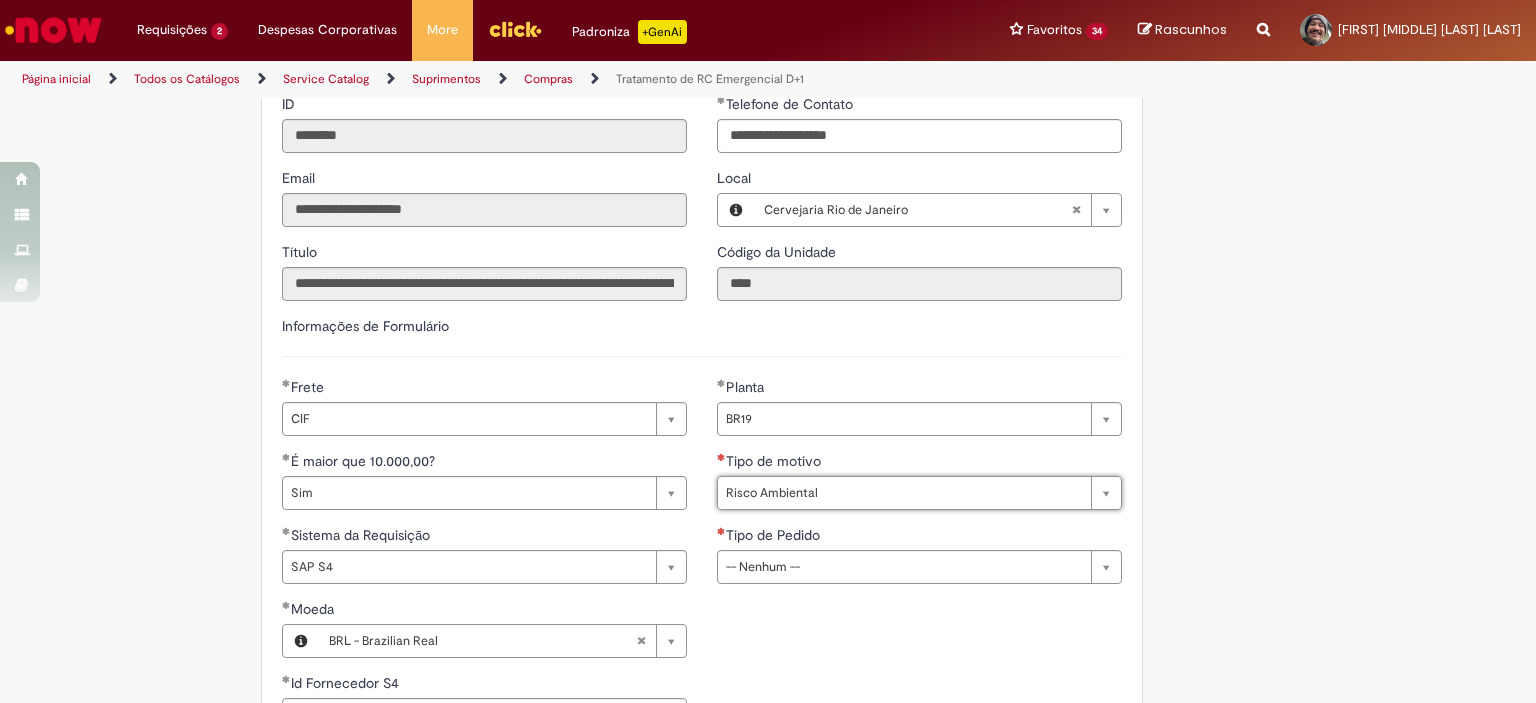 type on "**********" 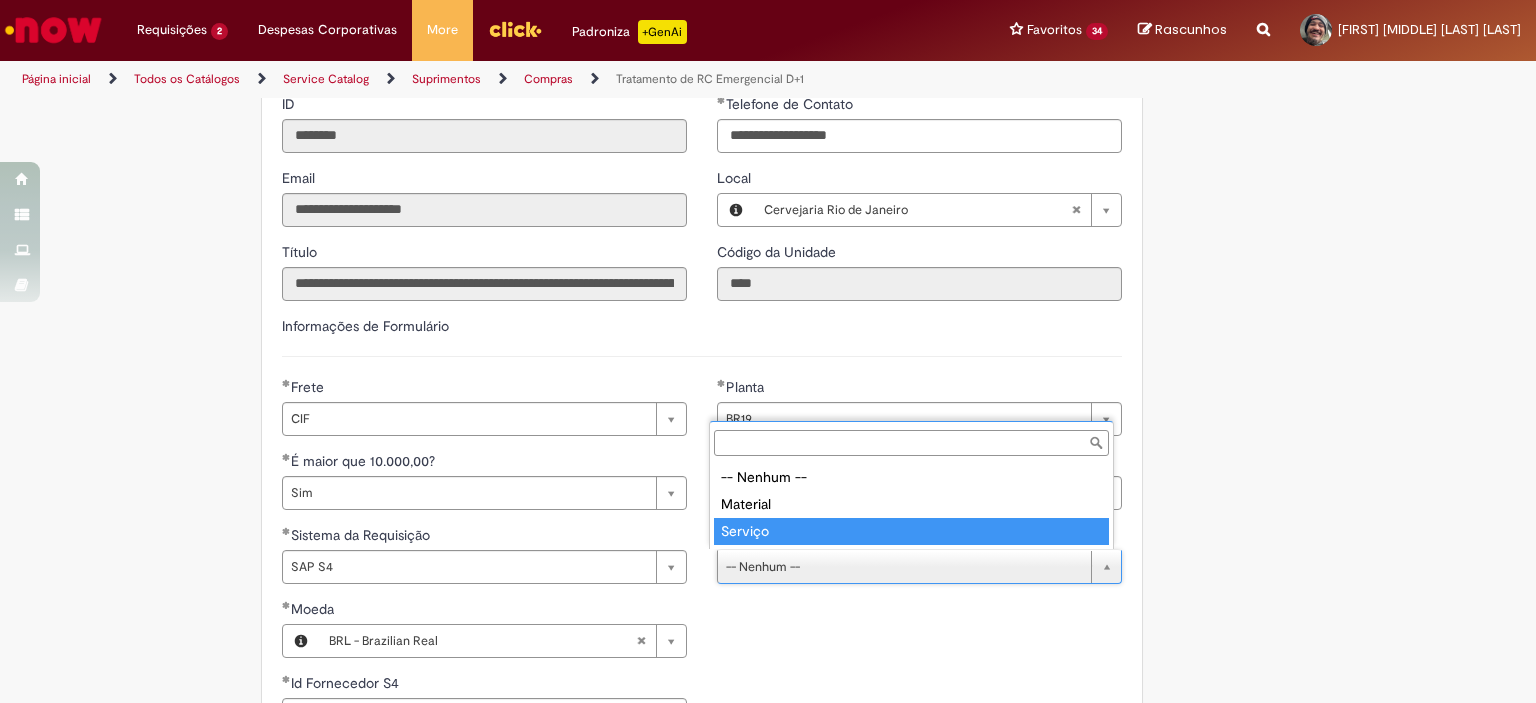 type on "*******" 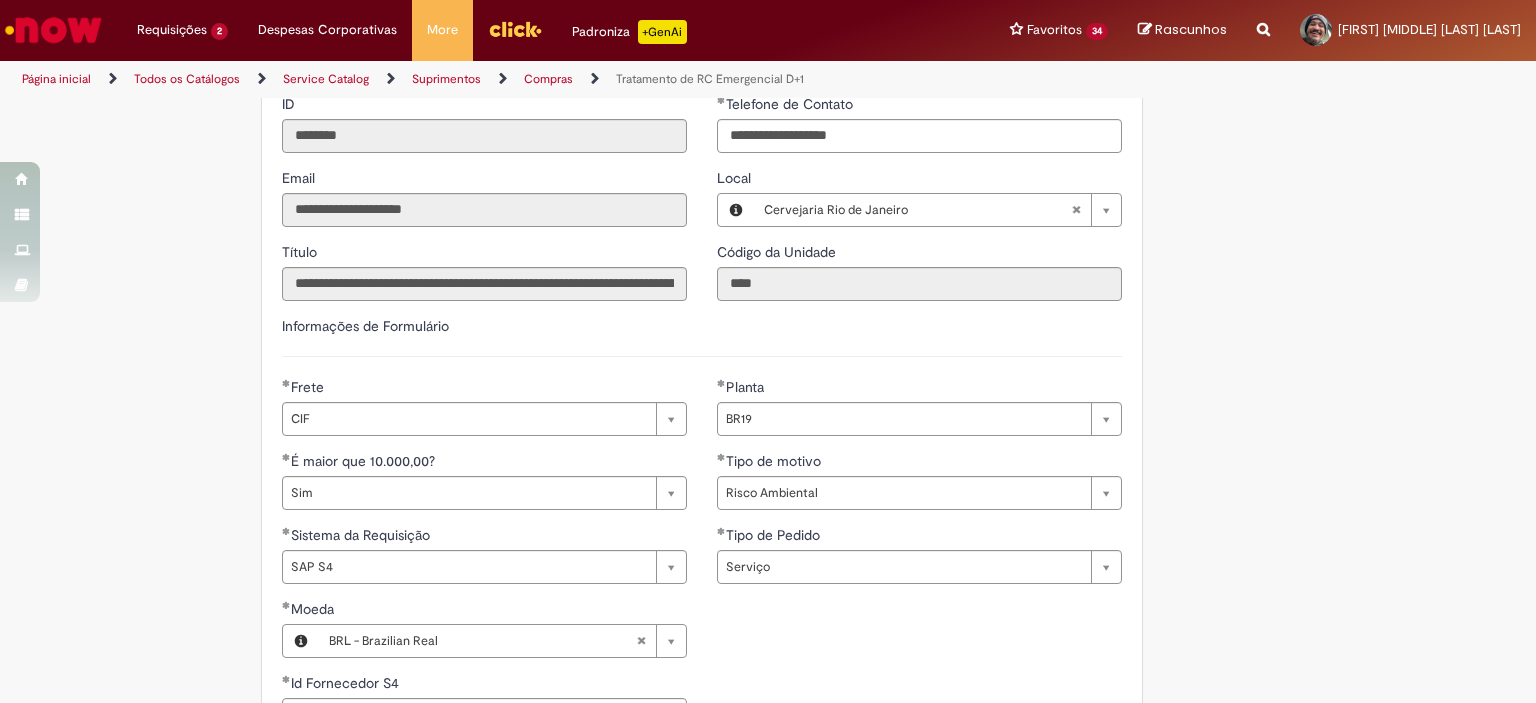 scroll, scrollTop: 1018, scrollLeft: 0, axis: vertical 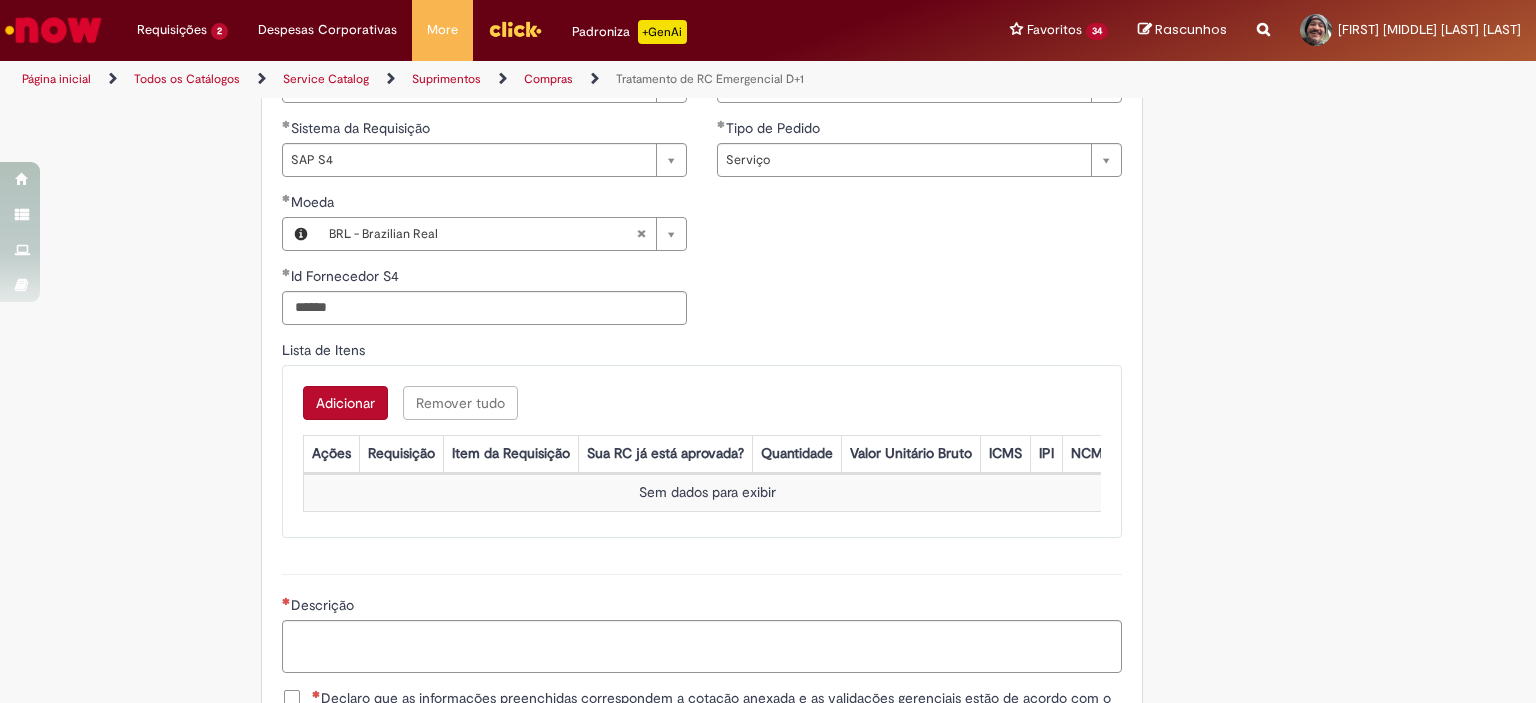 type 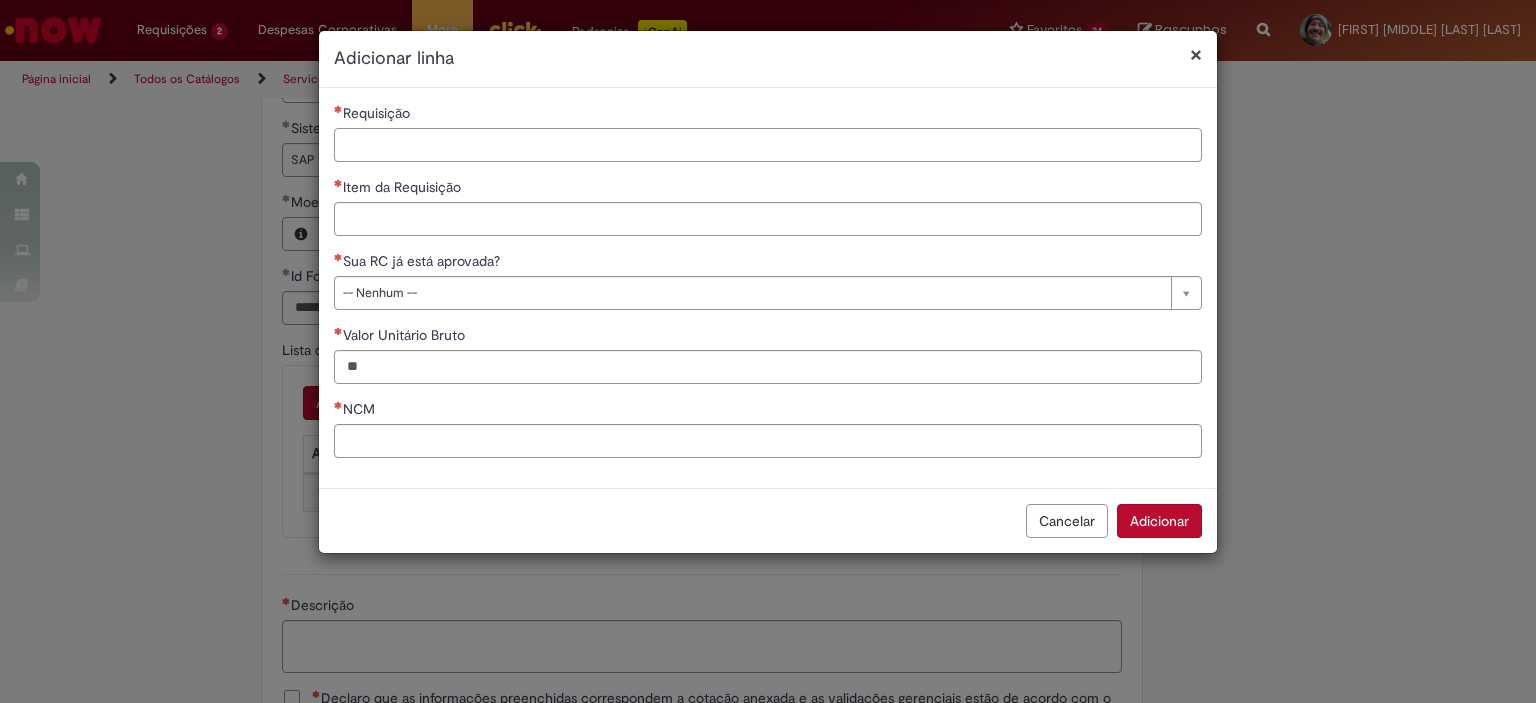 click on "Requisição" at bounding box center (768, 145) 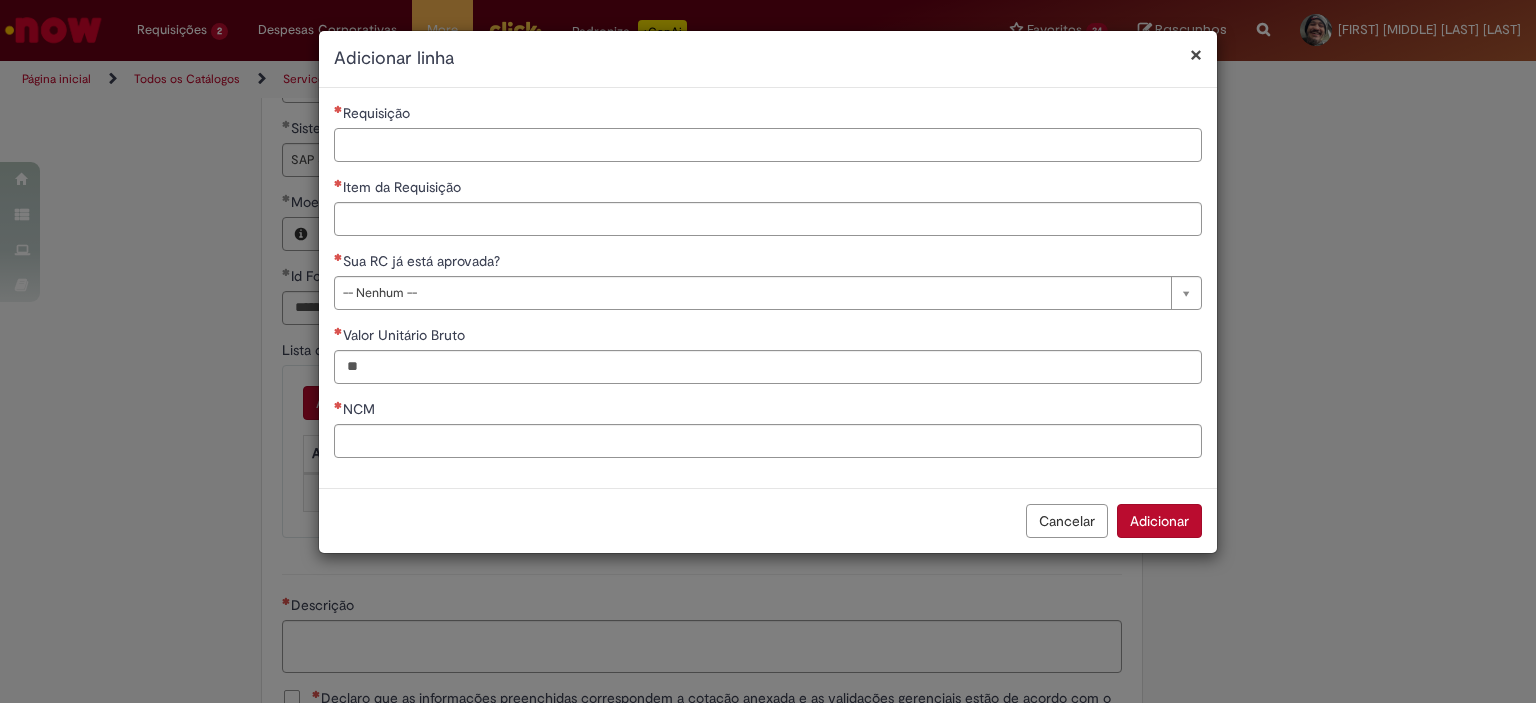 paste on "**********" 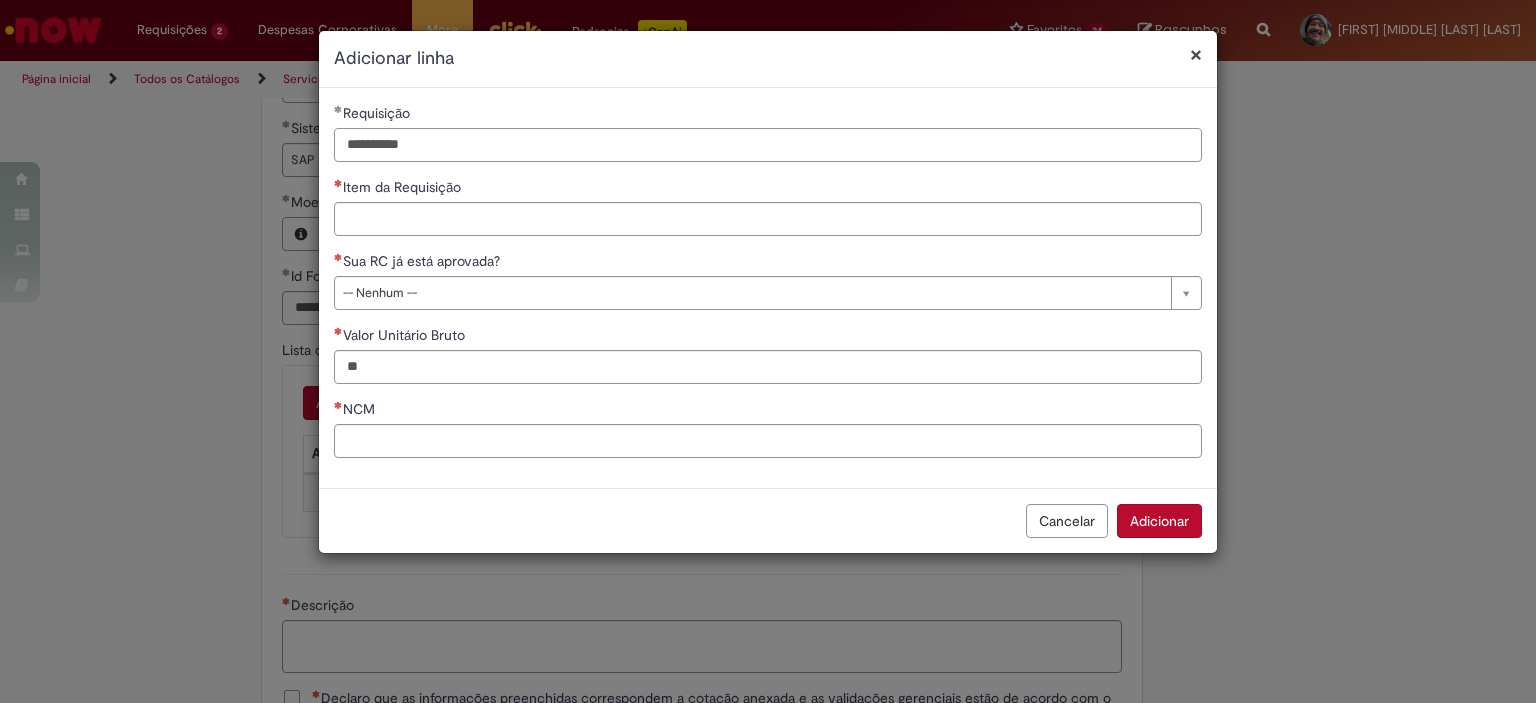 type on "**********" 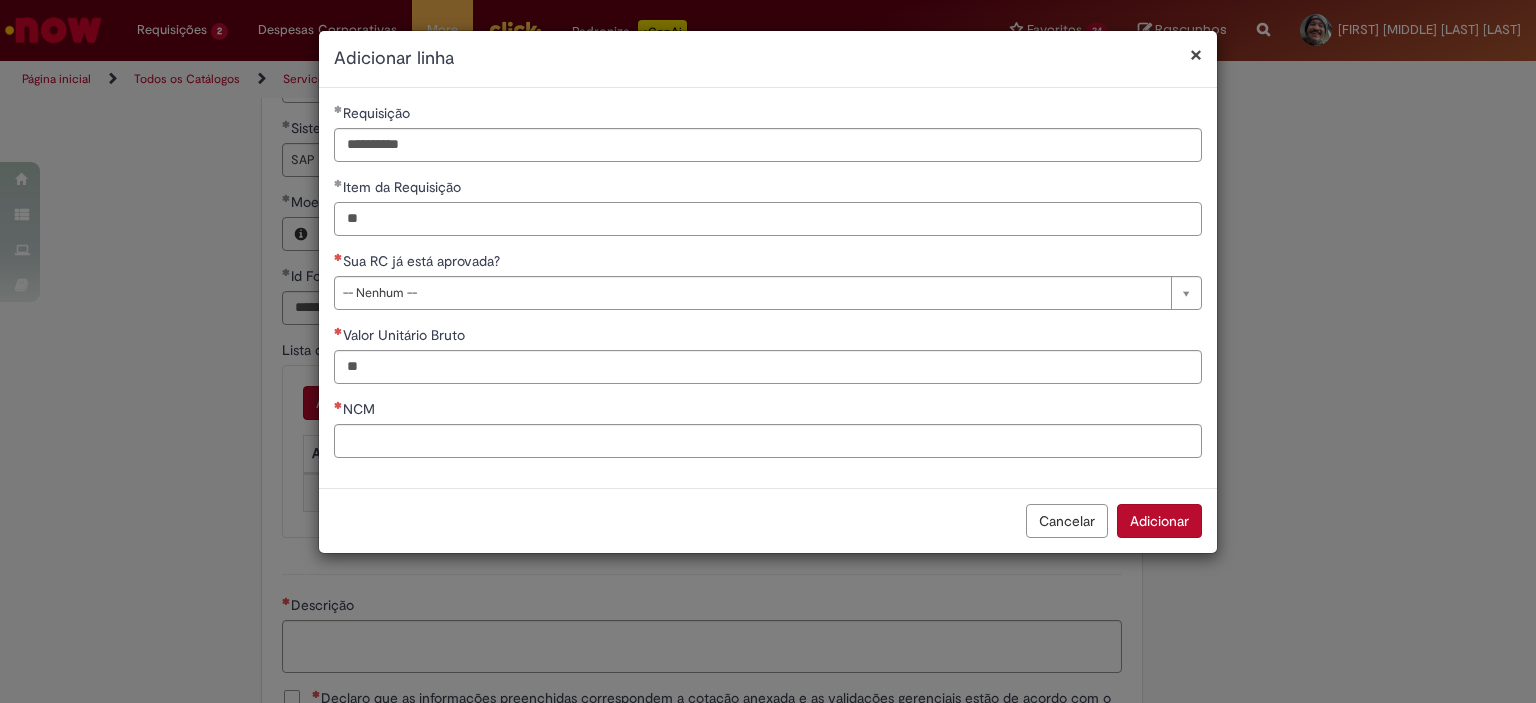 type on "**" 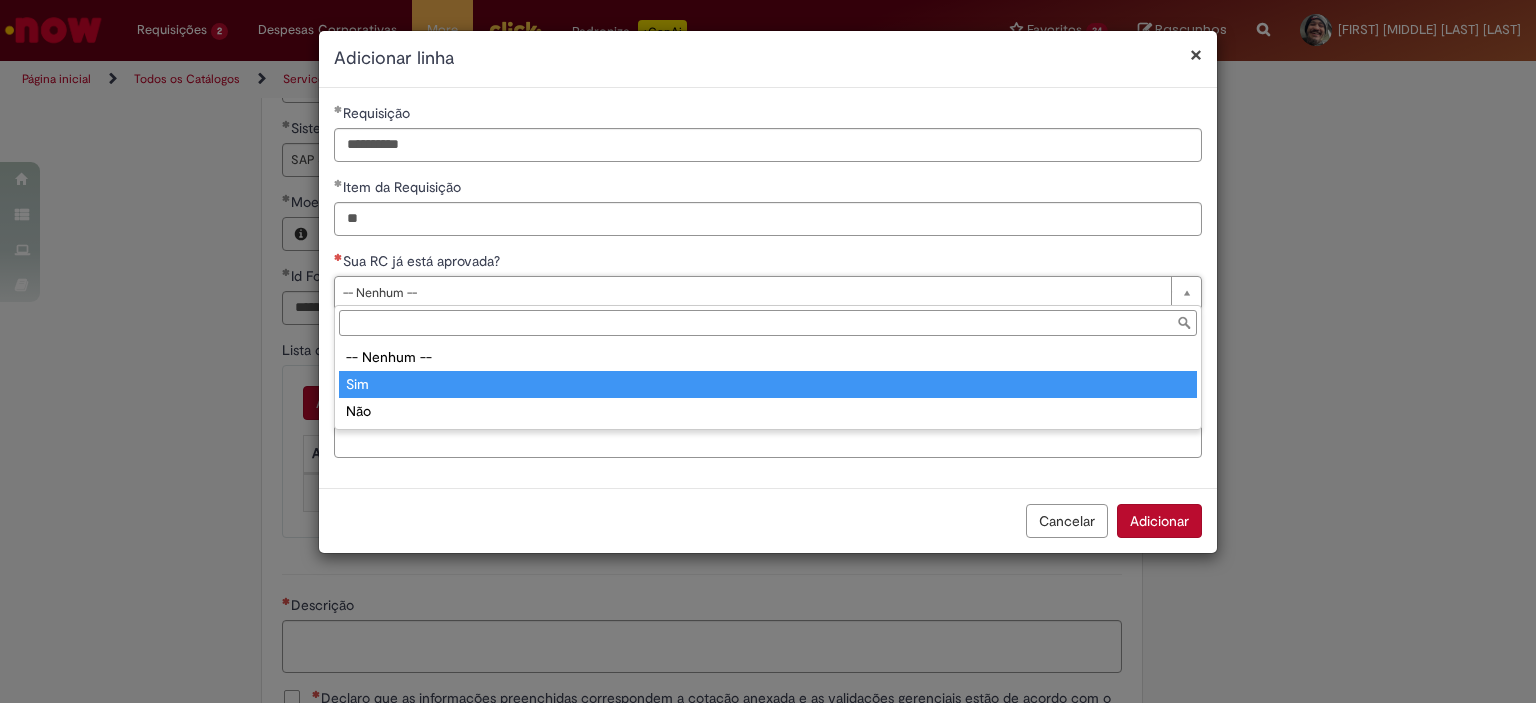 type on "***" 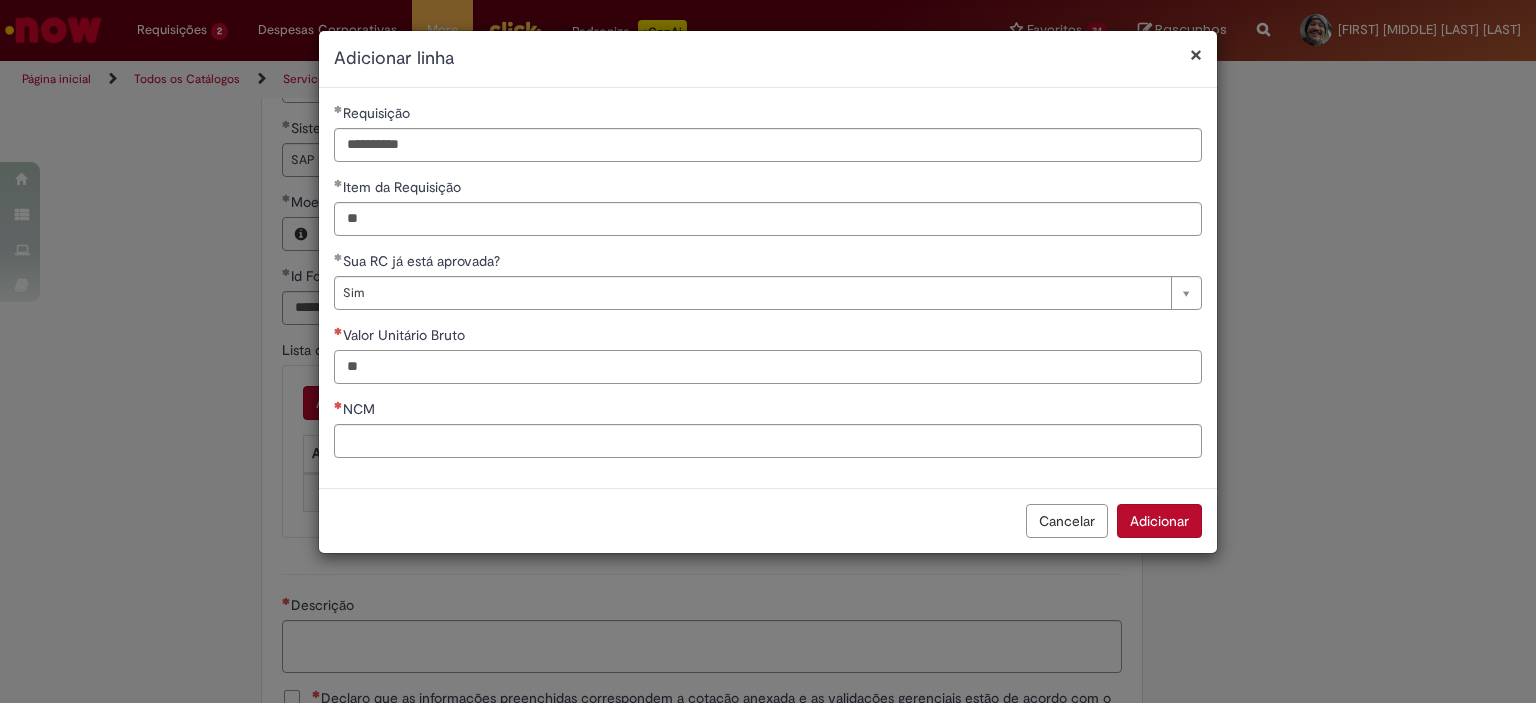 paste on "**********" 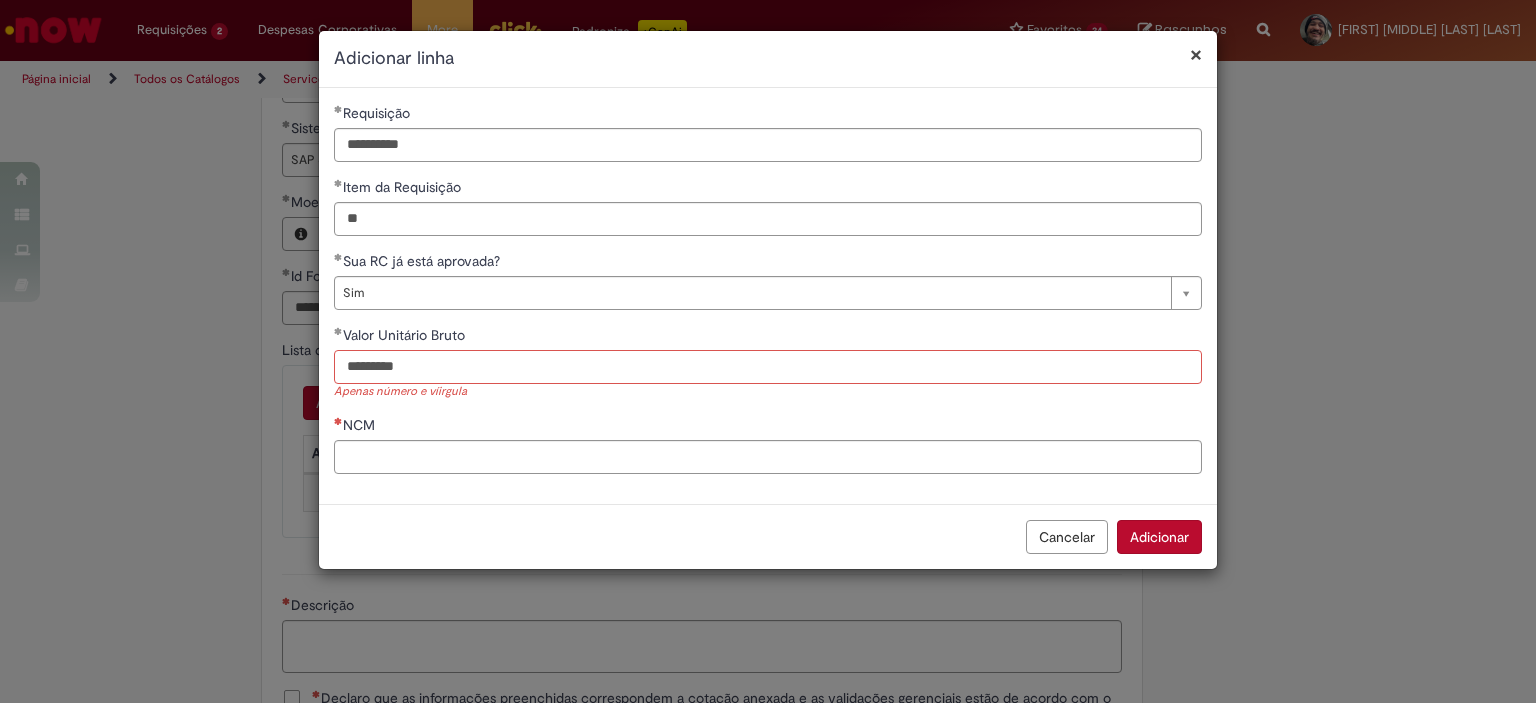 type on "*********" 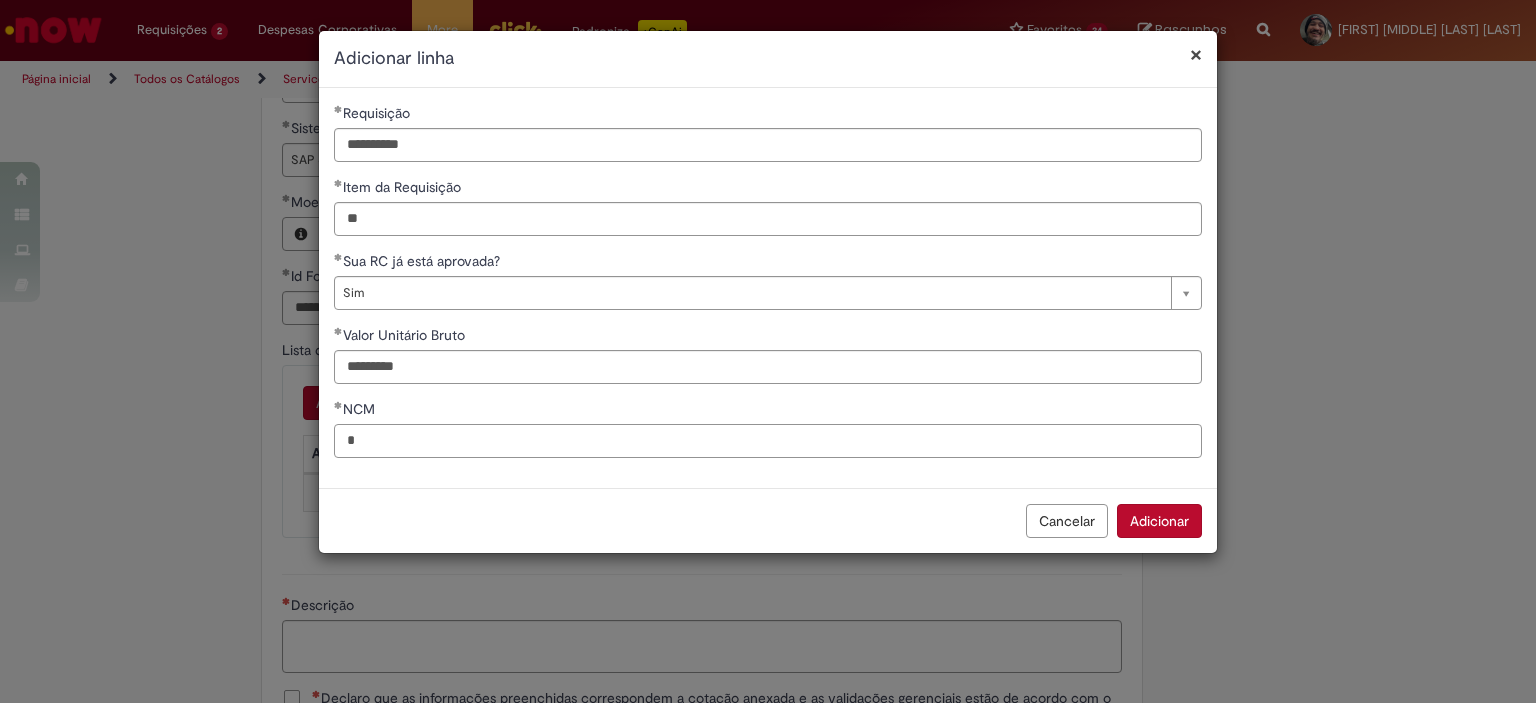 type on "*" 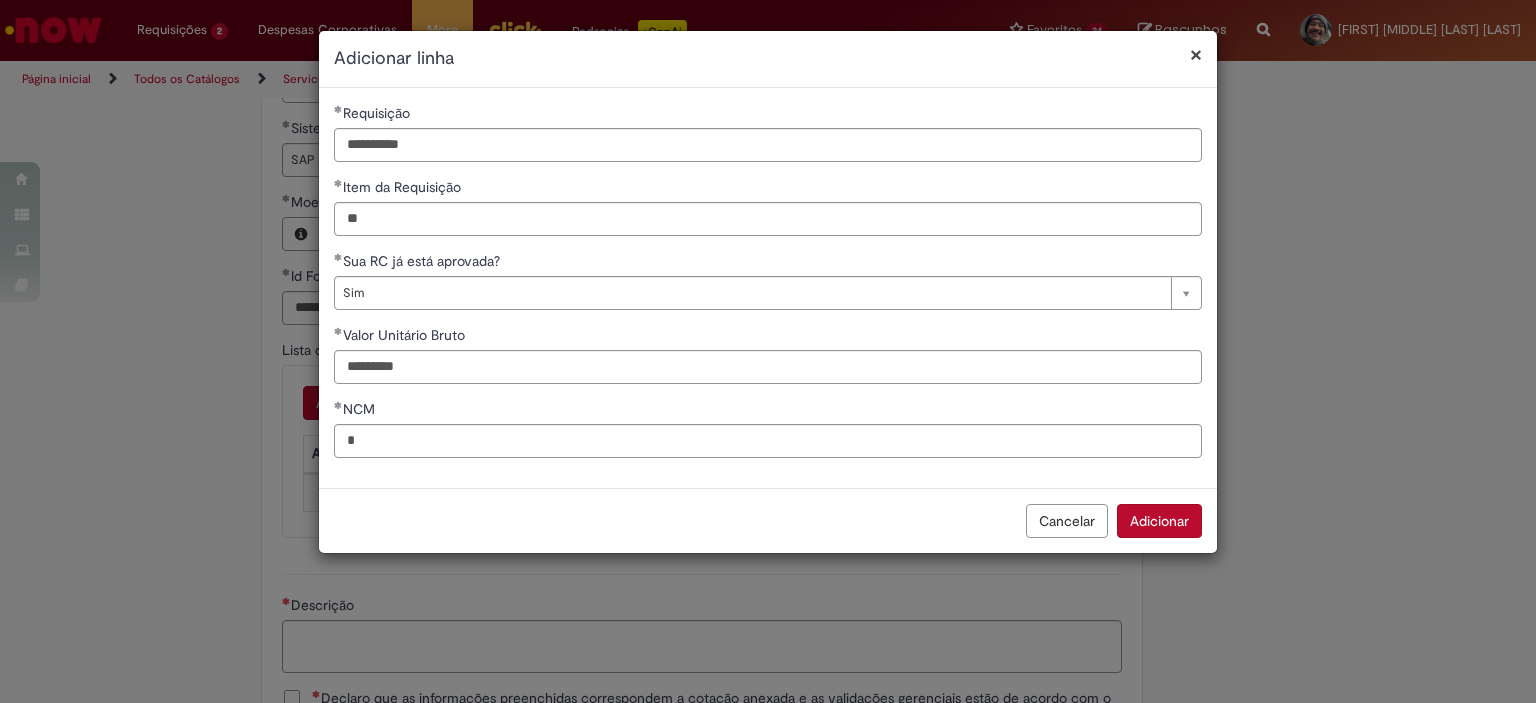 type 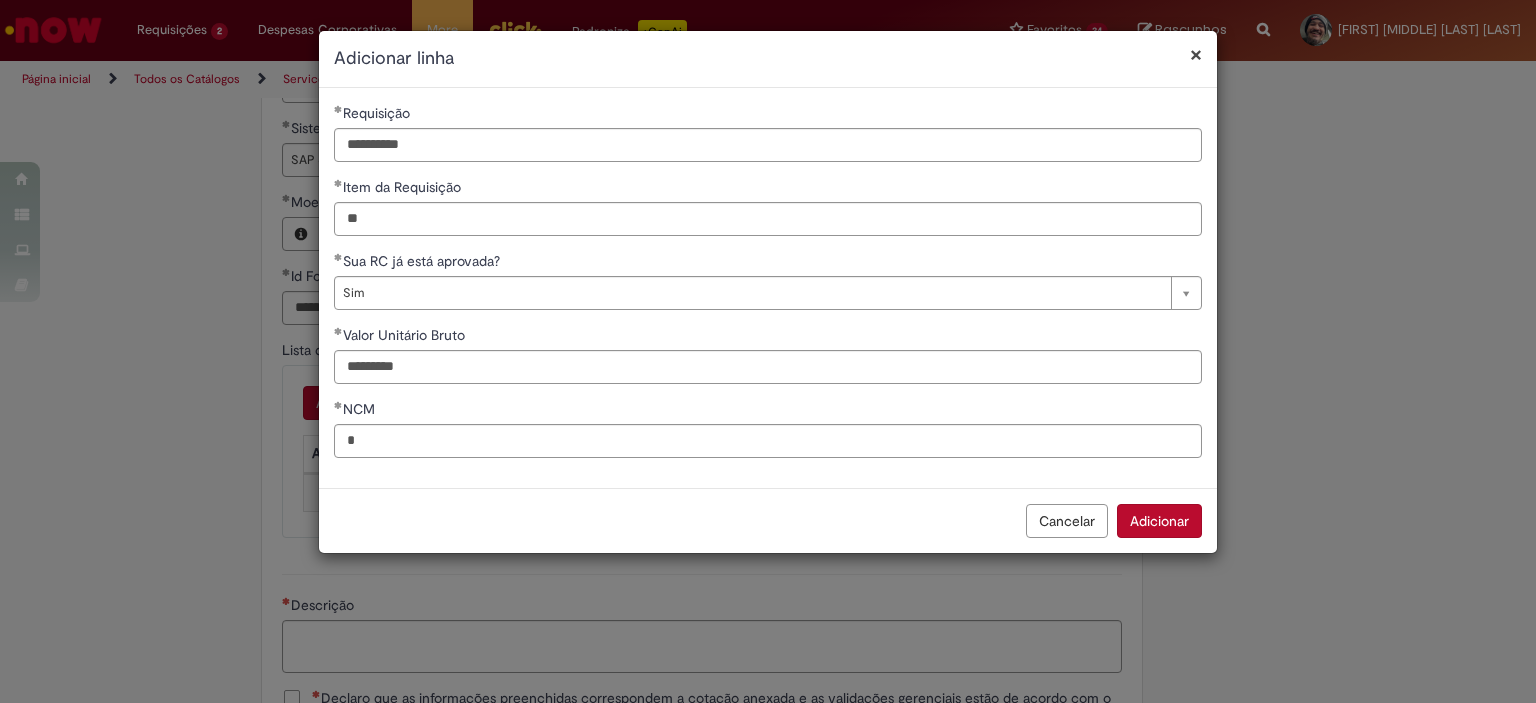 click on "Adicionar" at bounding box center (1159, 521) 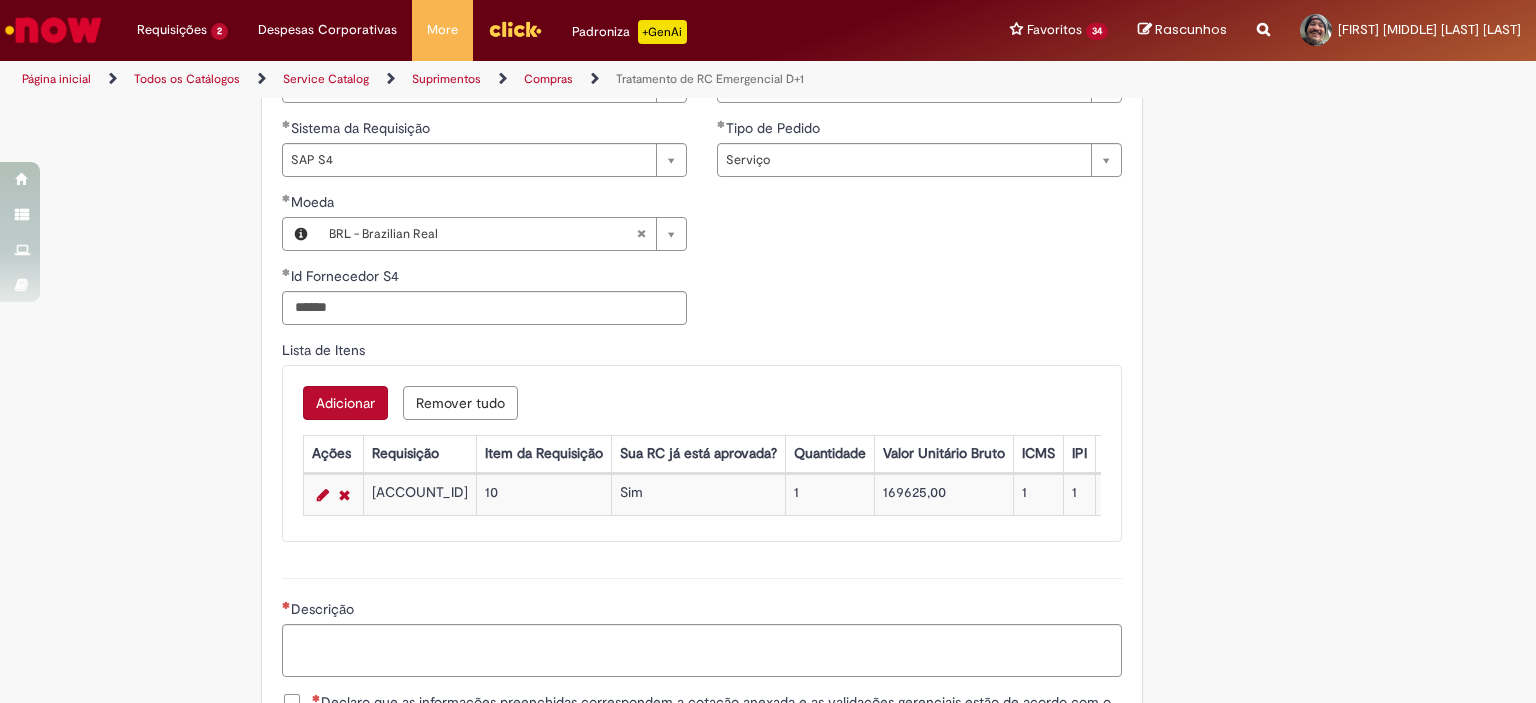 click on "Adicionar" at bounding box center (345, 403) 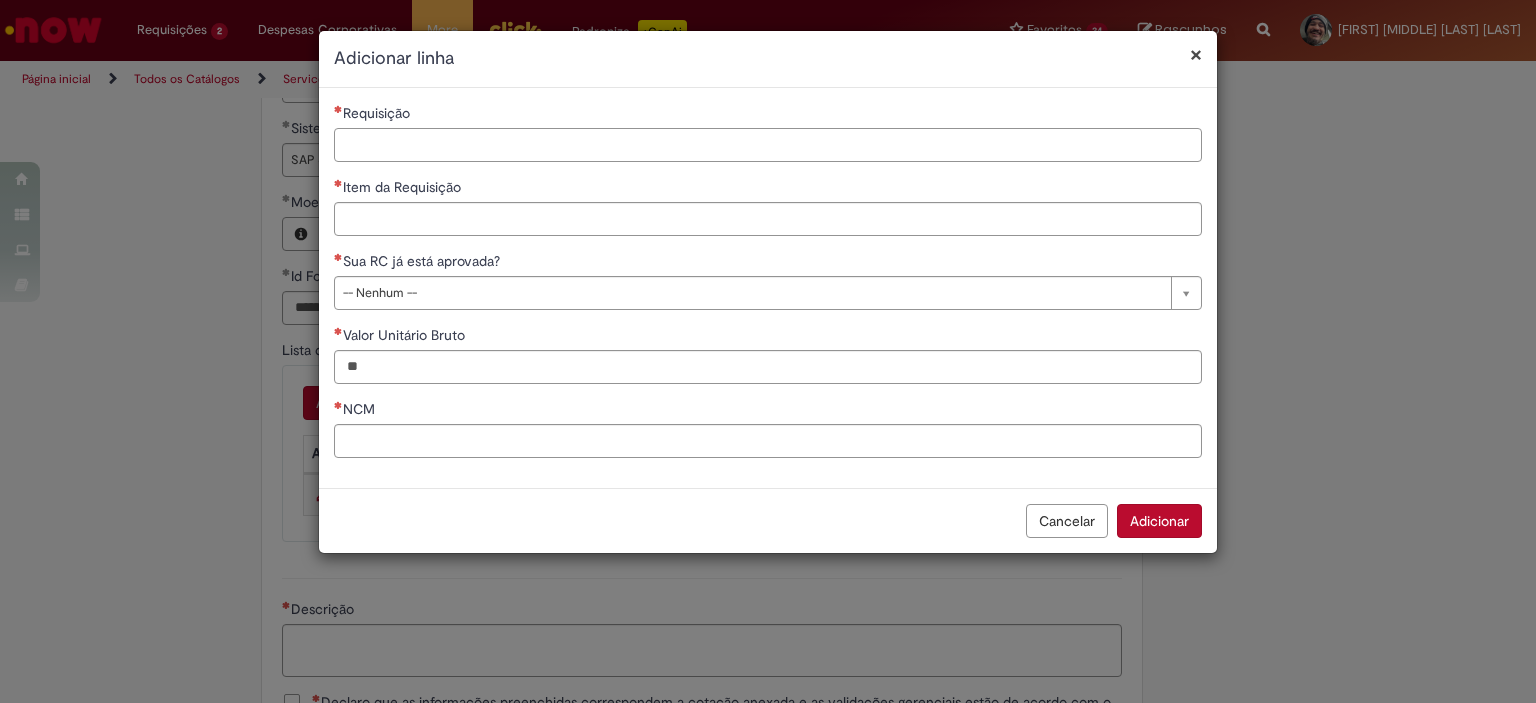 click on "Requisição" at bounding box center [768, 145] 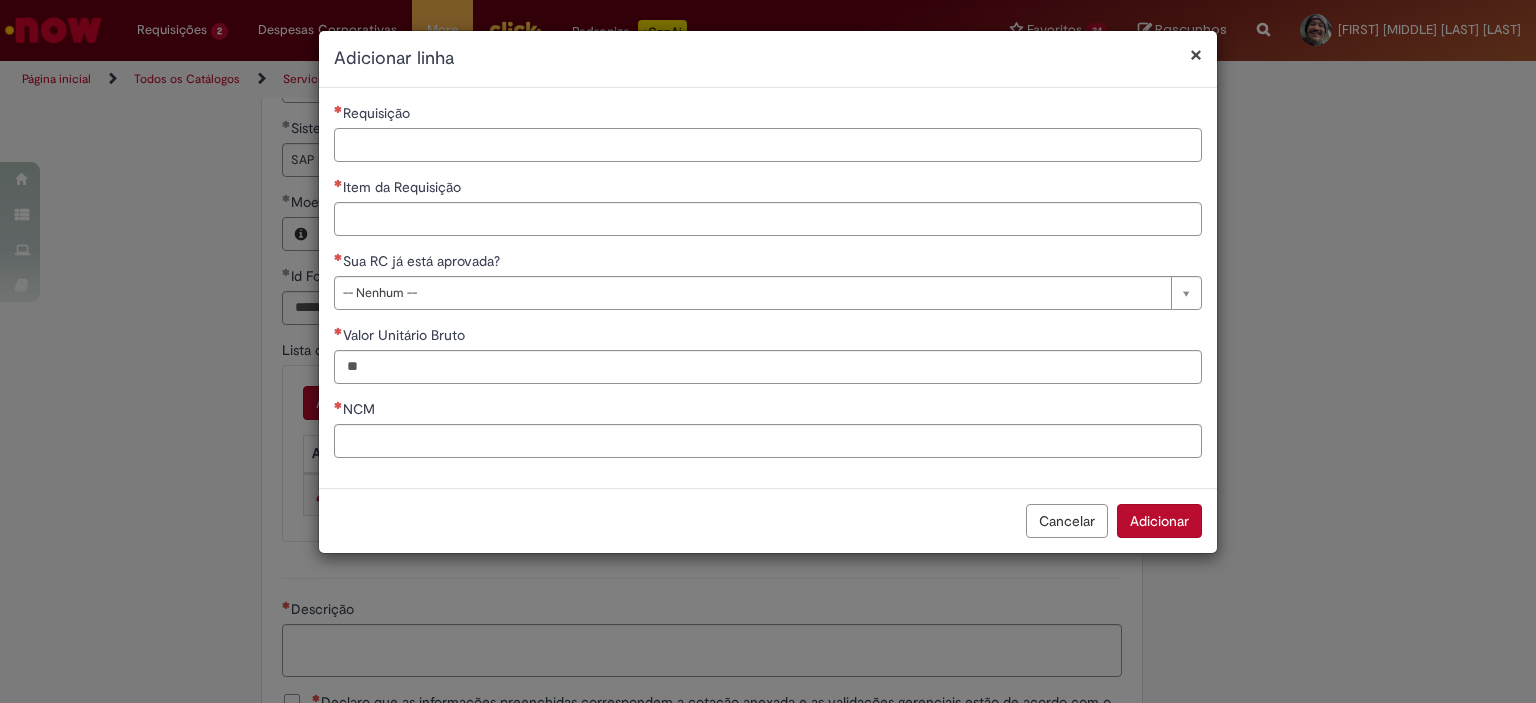 paste on "**********" 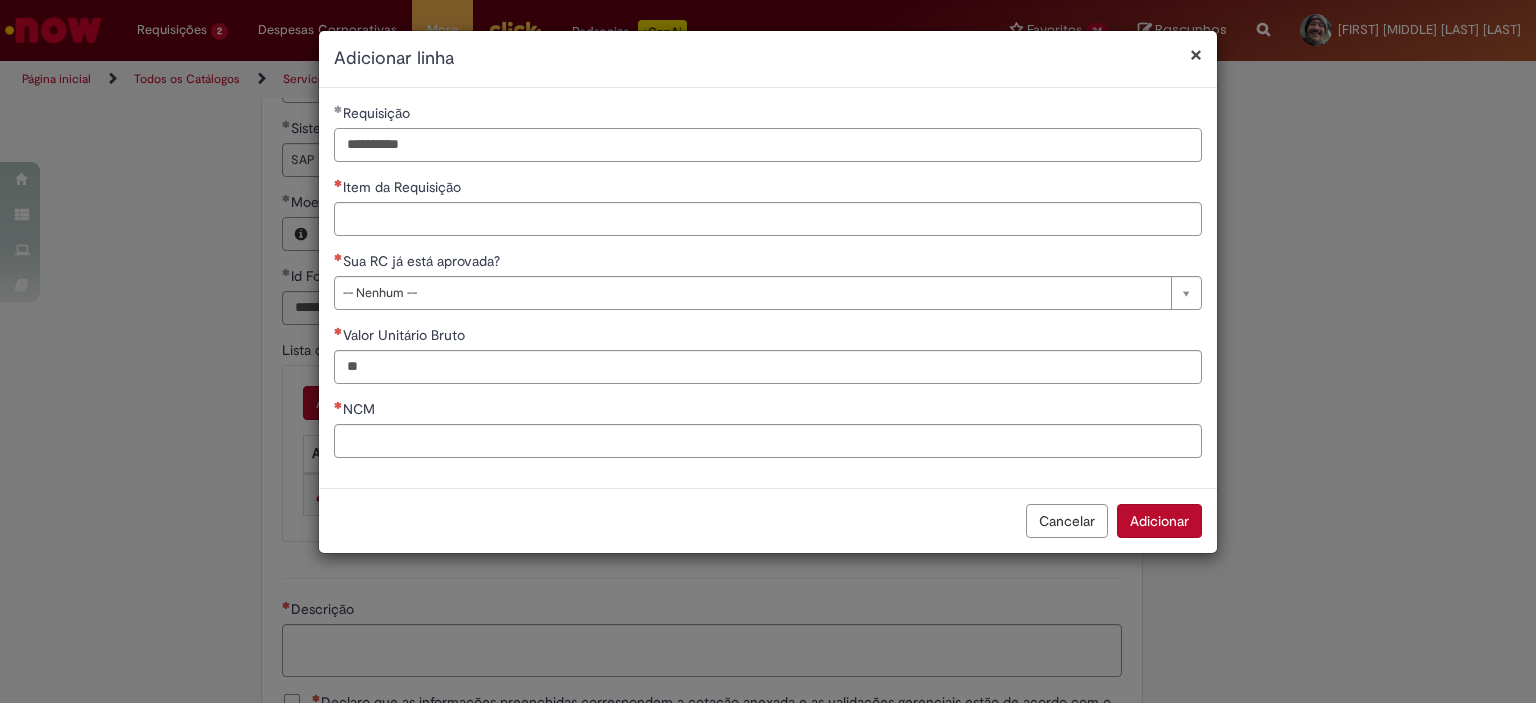 type on "**********" 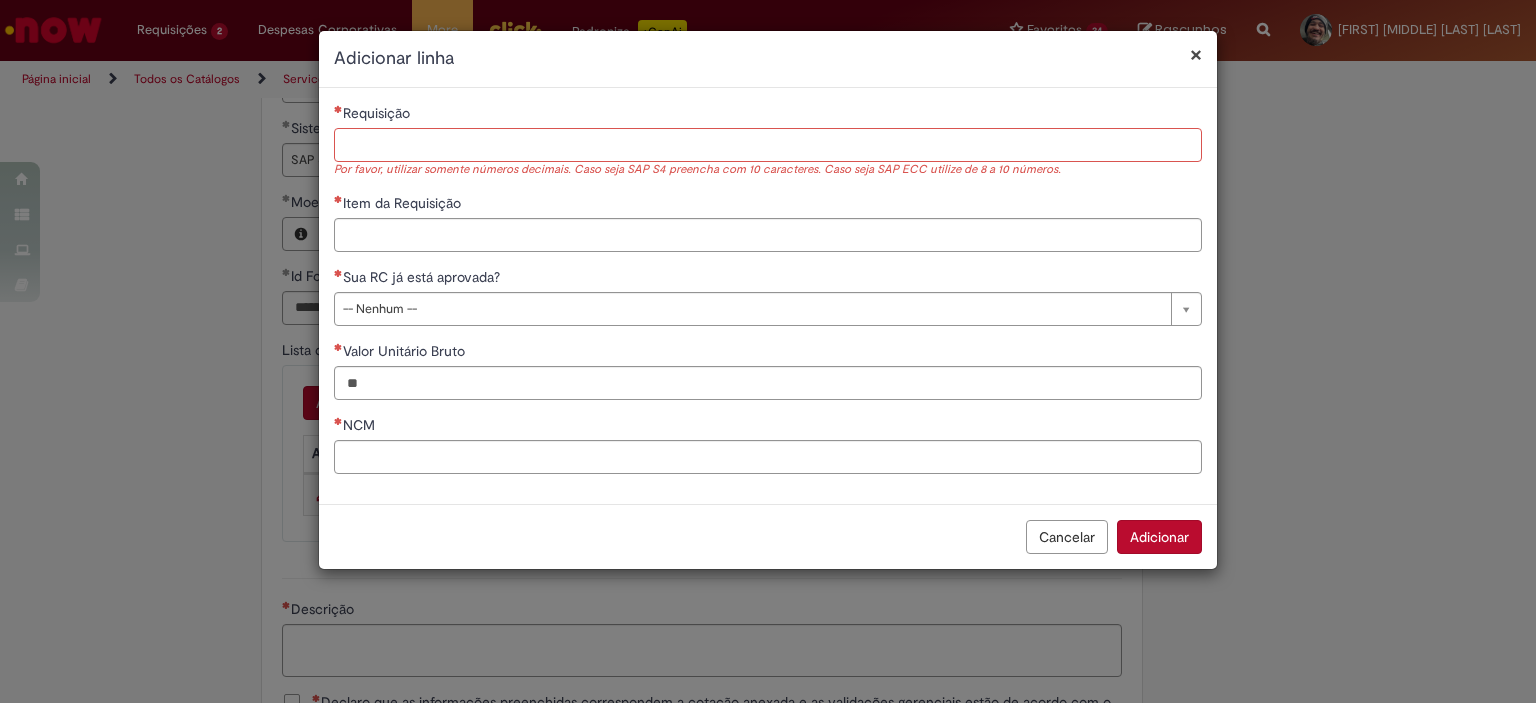 paste on "**********" 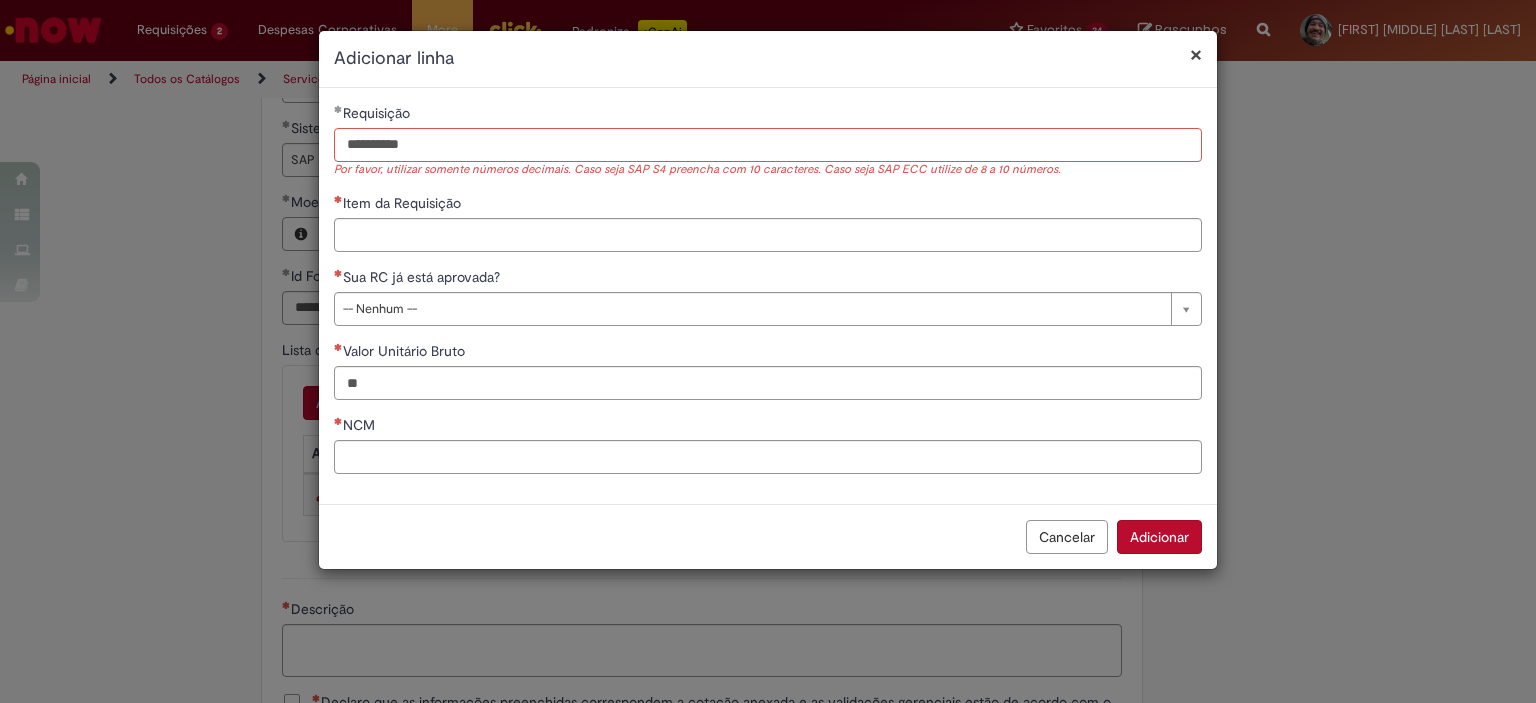 type on "**********" 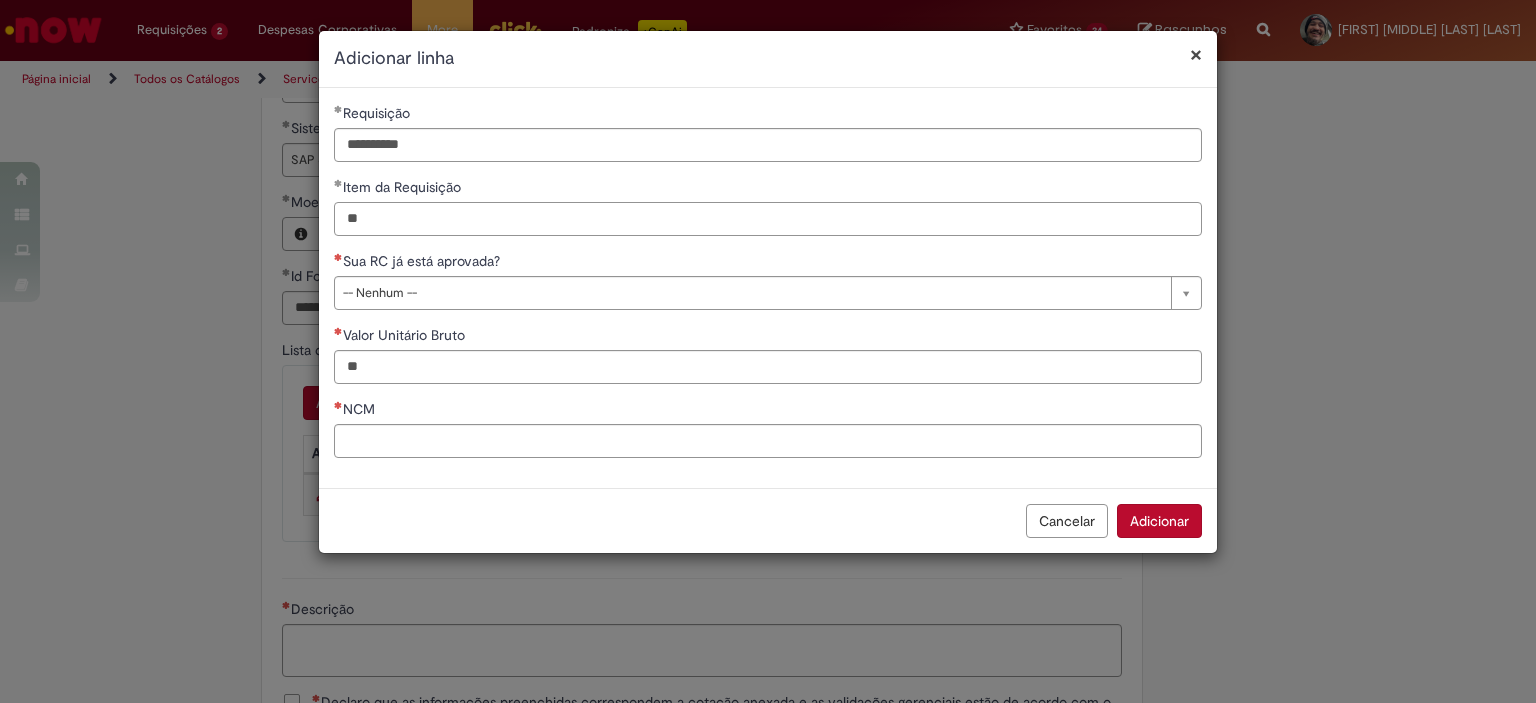 type on "**" 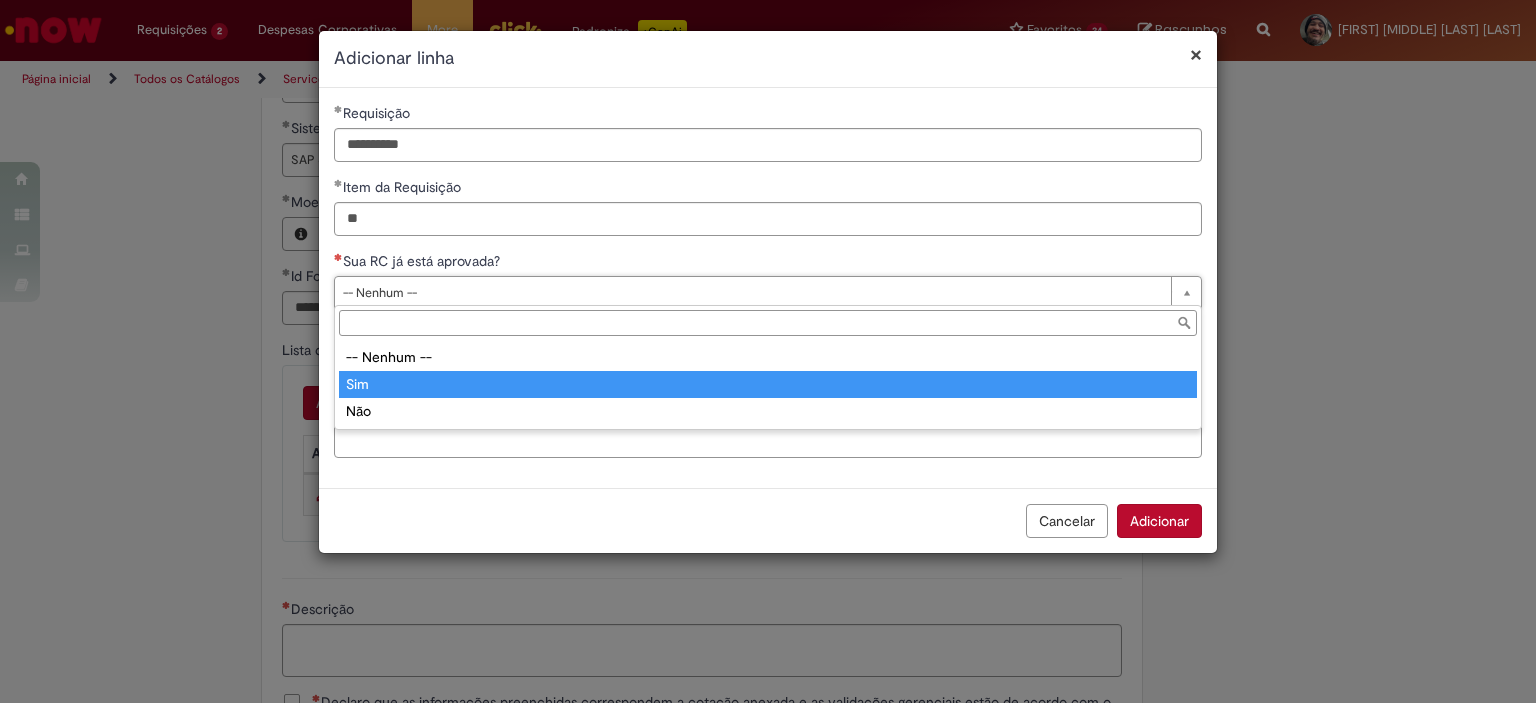 type on "***" 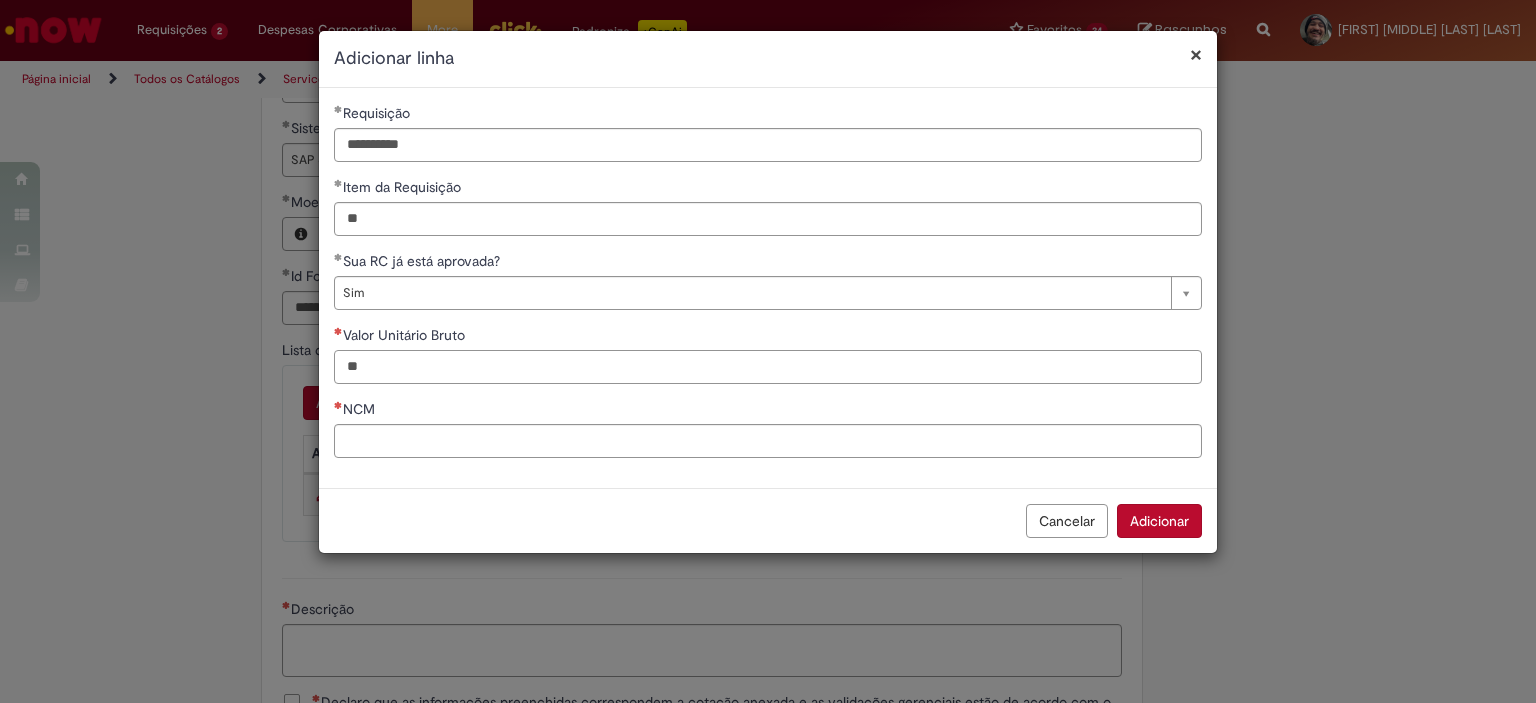 click on "Valor Unitário Bruto" at bounding box center [768, 367] 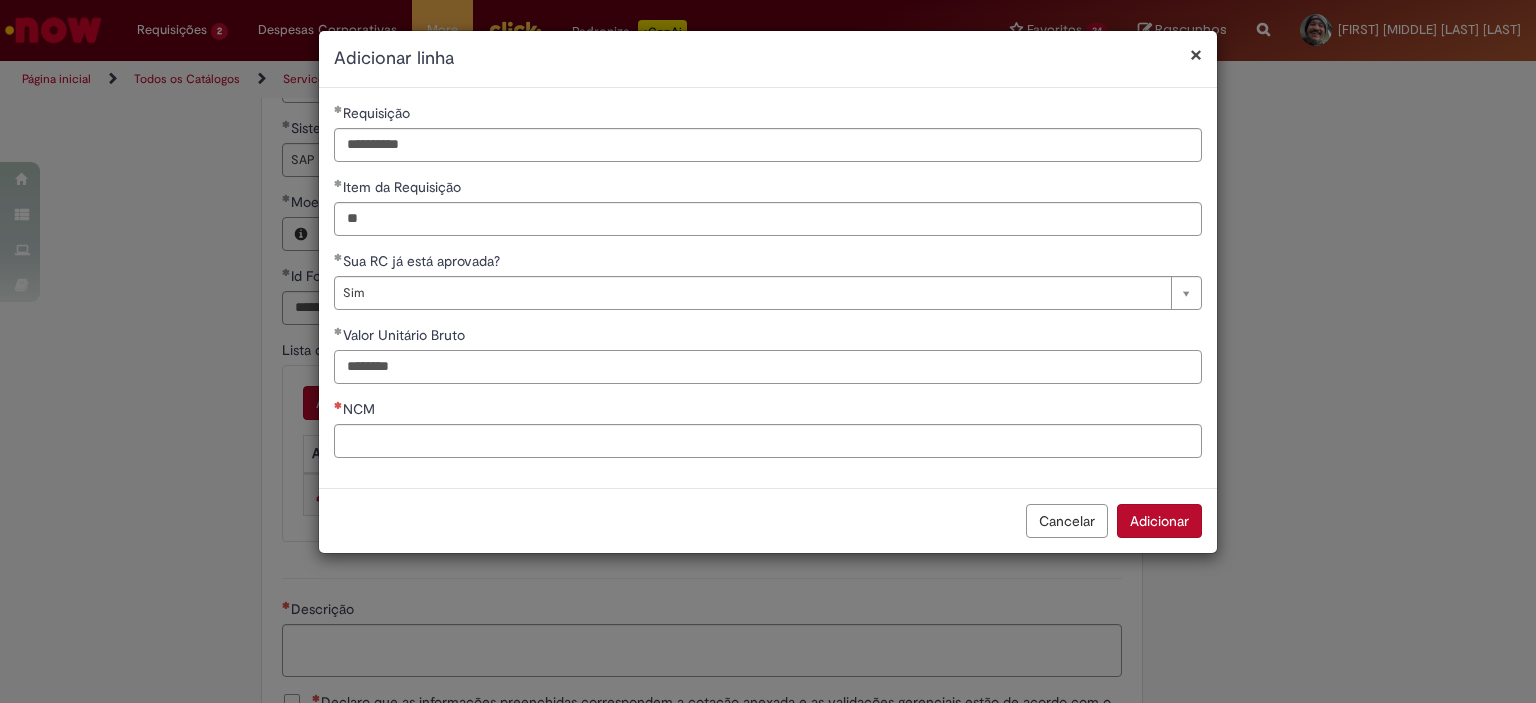 type on "********" 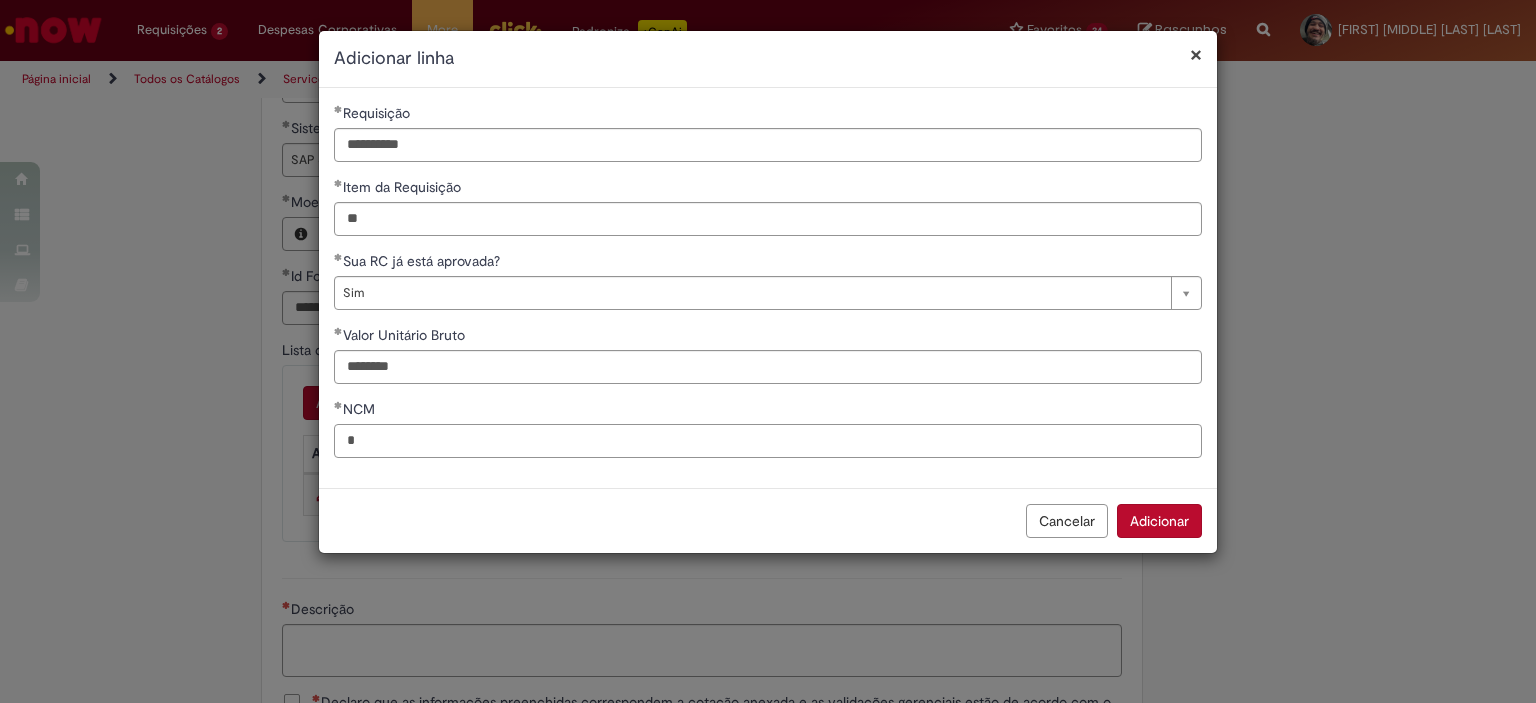 type on "*" 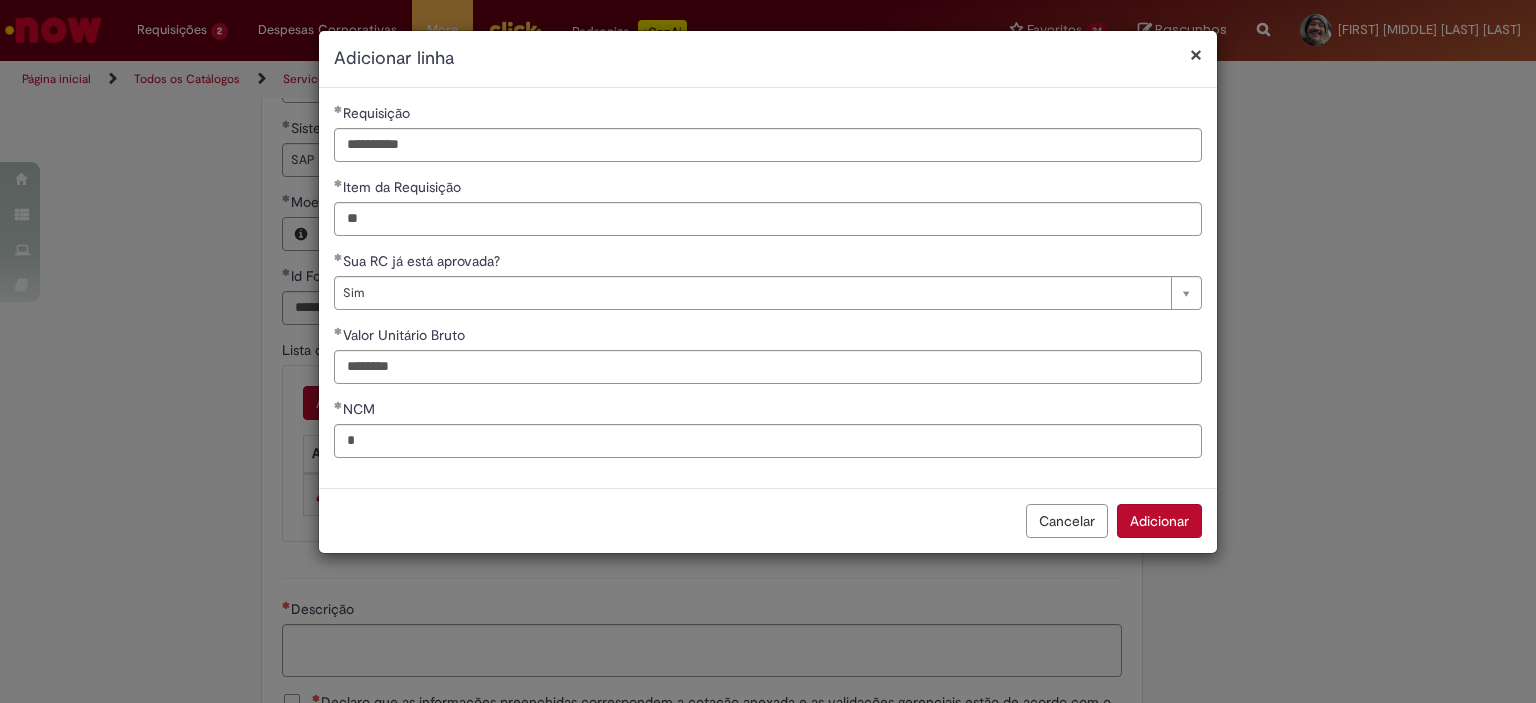 type 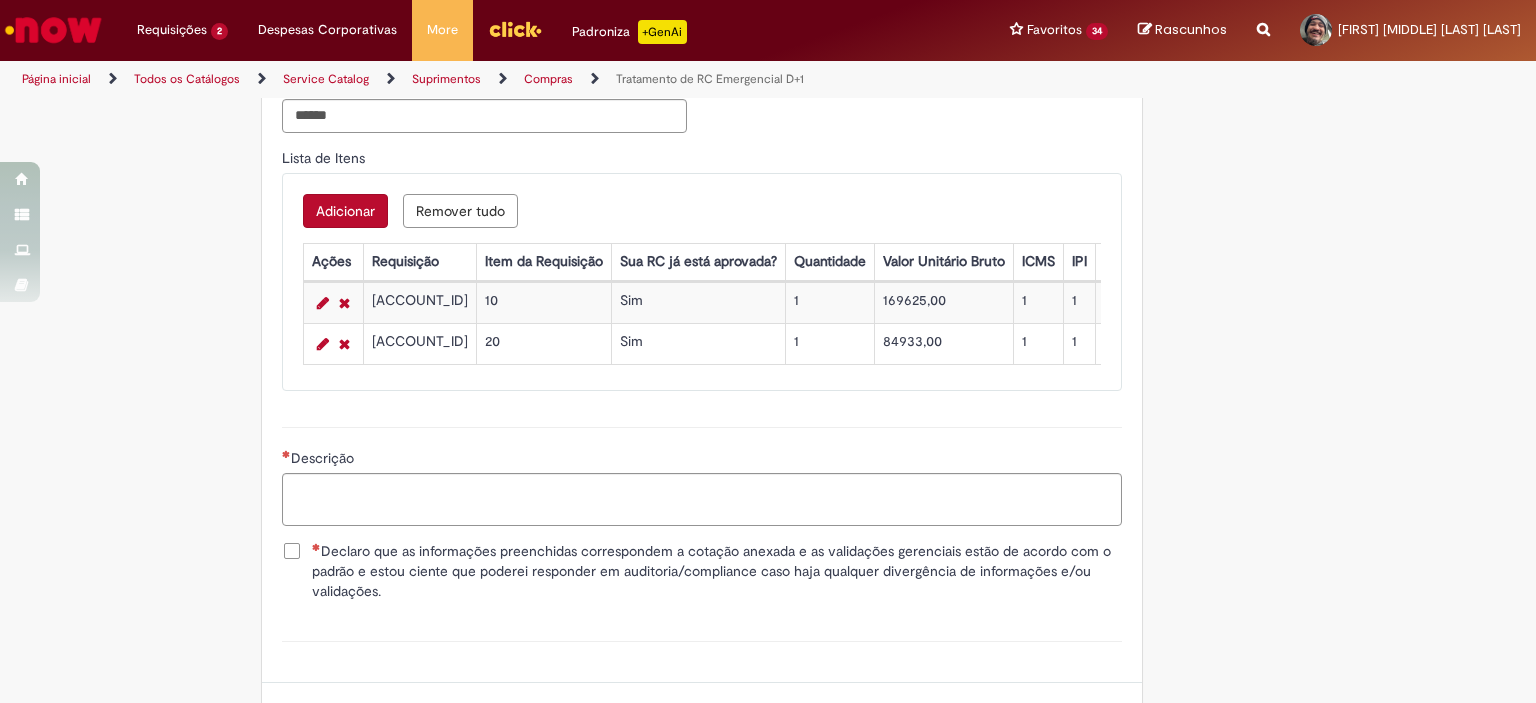scroll, scrollTop: 1278, scrollLeft: 0, axis: vertical 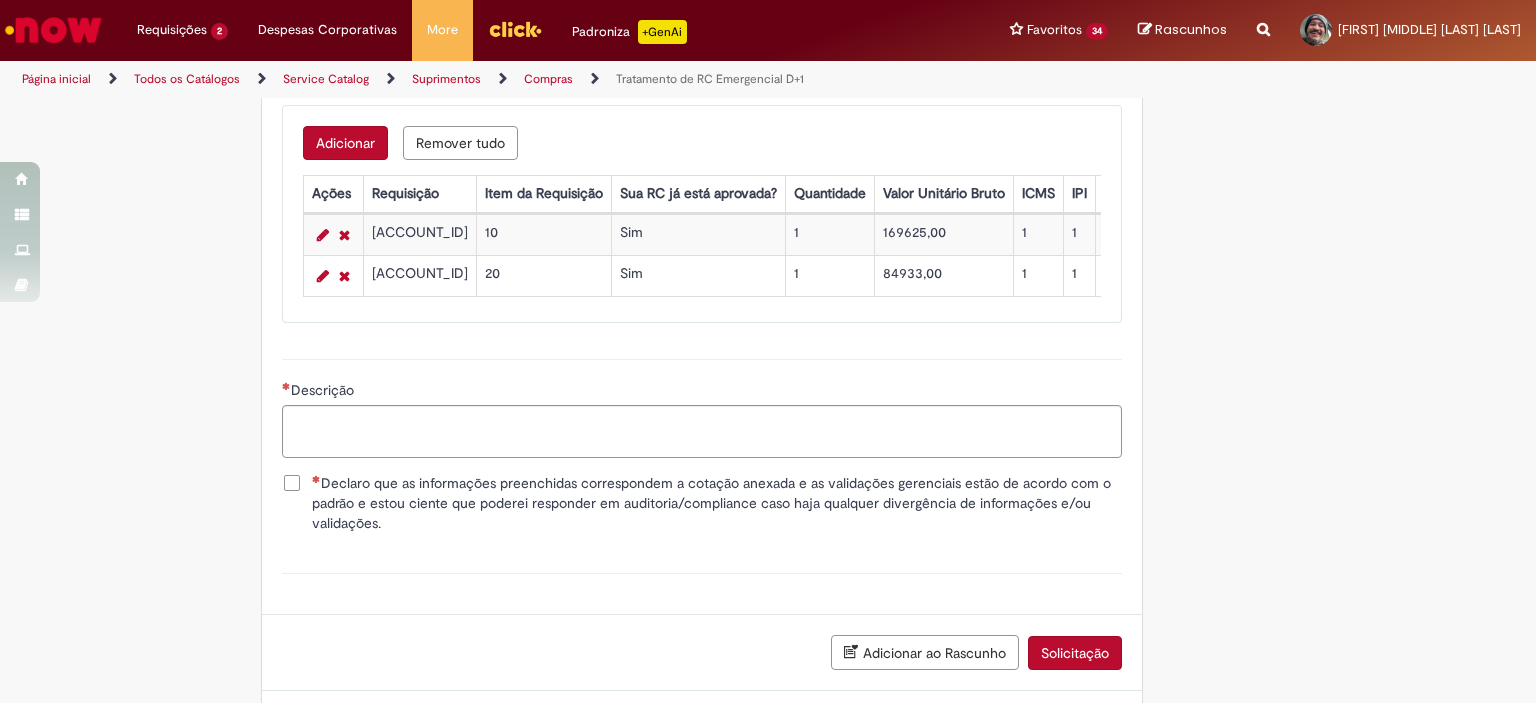 click on "Declaro que as informações preenchidas correspondem a cotação anexada e as validações gerenciais estão de acordo com o padrão e estou ciente que poderei responder em auditoria/compliance caso haja qualquer divergência de informações e/ou validações." at bounding box center [717, 503] 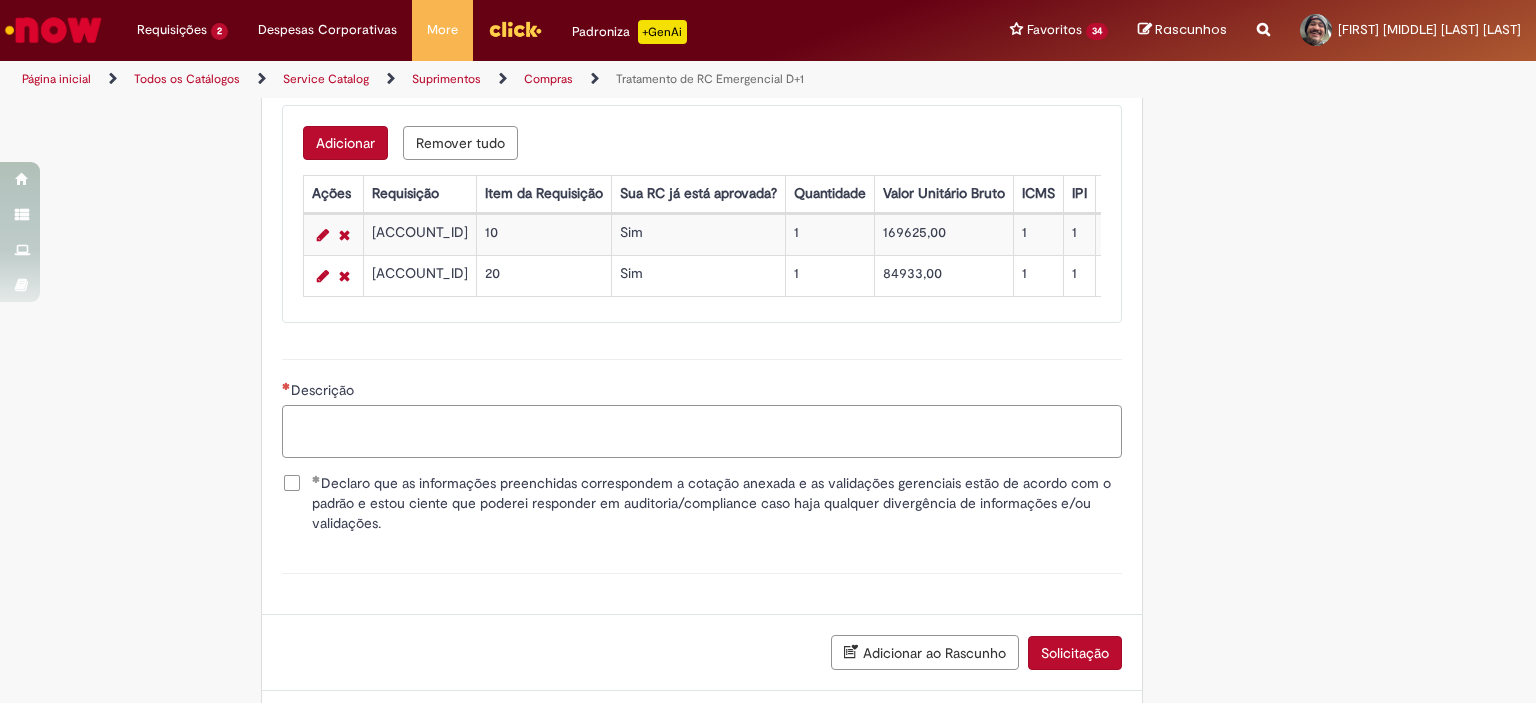 click on "Descrição" at bounding box center [702, 432] 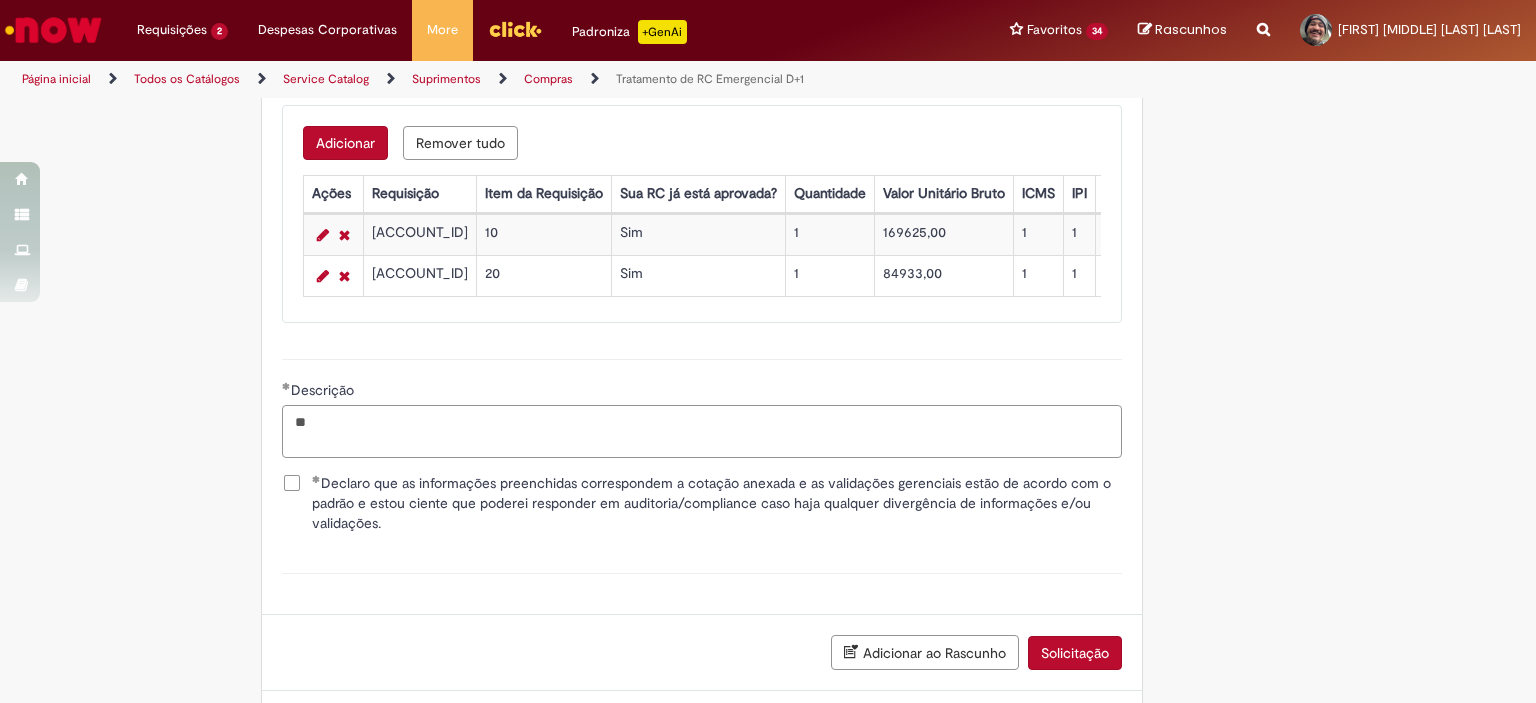 type on "*" 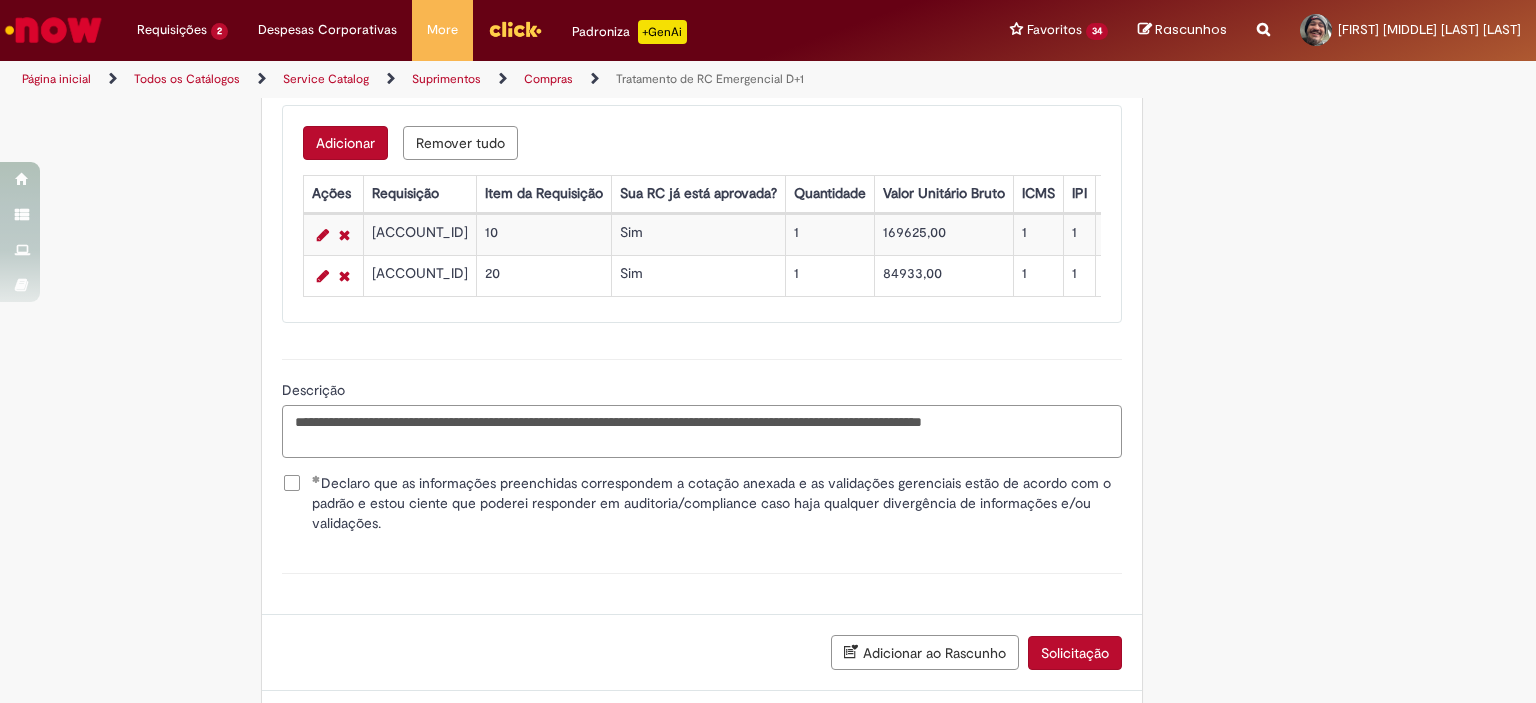 type on "**********" 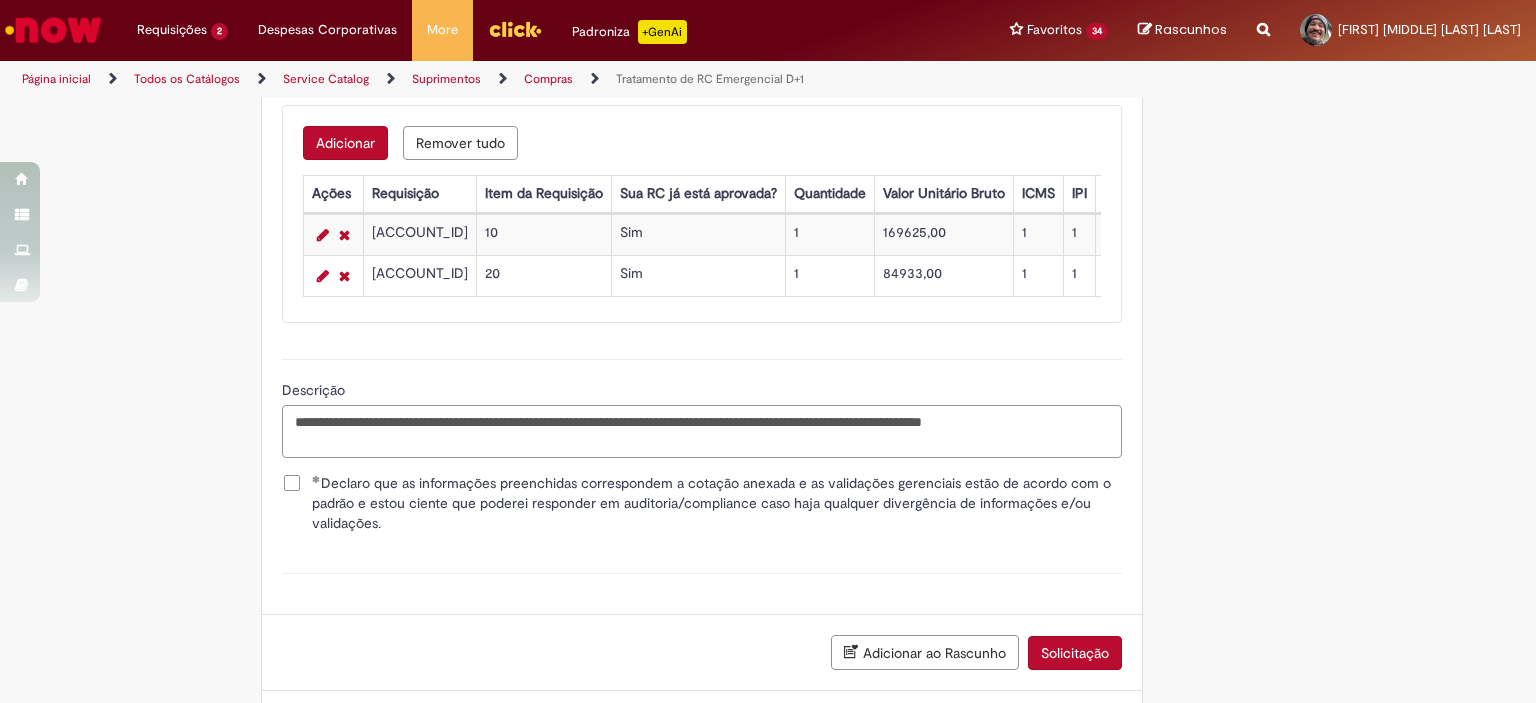 scroll, scrollTop: 1386, scrollLeft: 0, axis: vertical 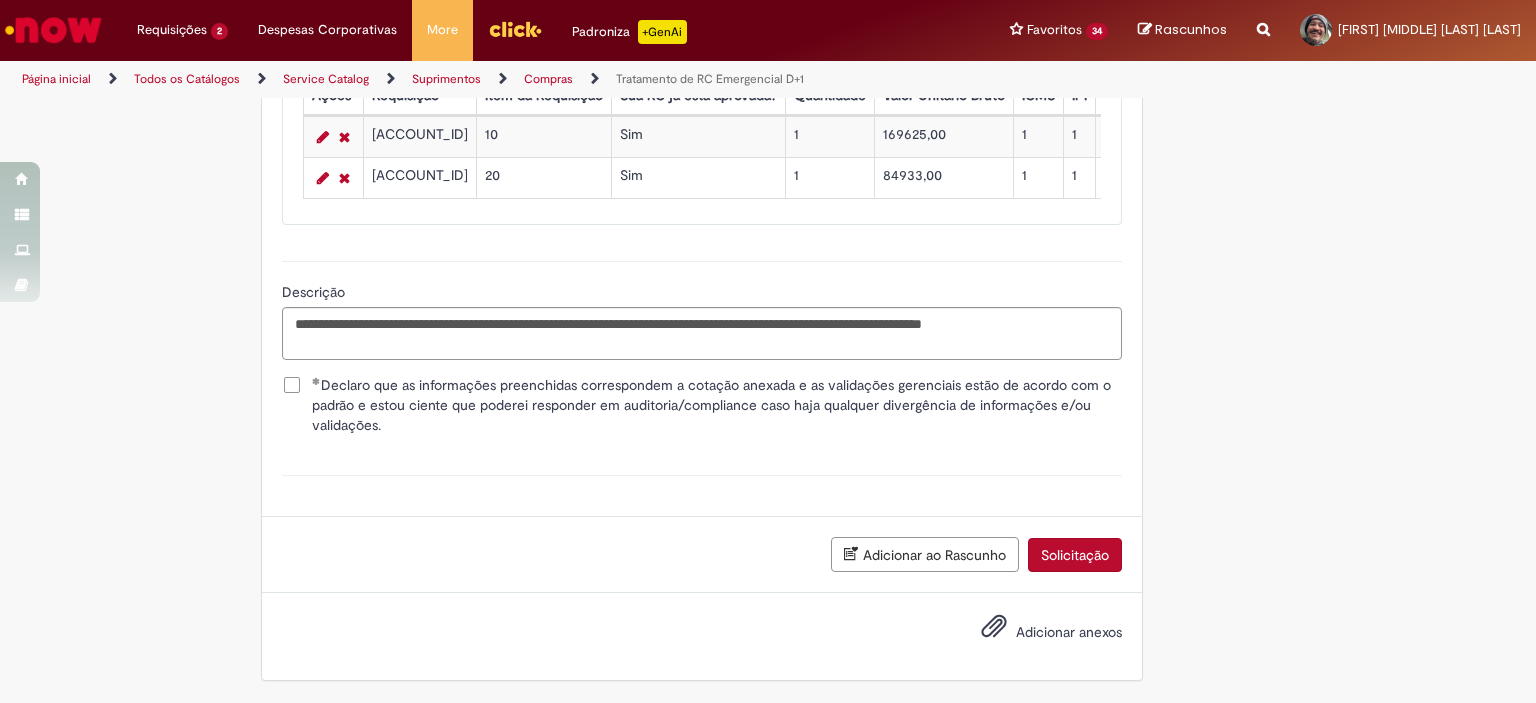 click on "Adicionar anexos" at bounding box center (1069, 632) 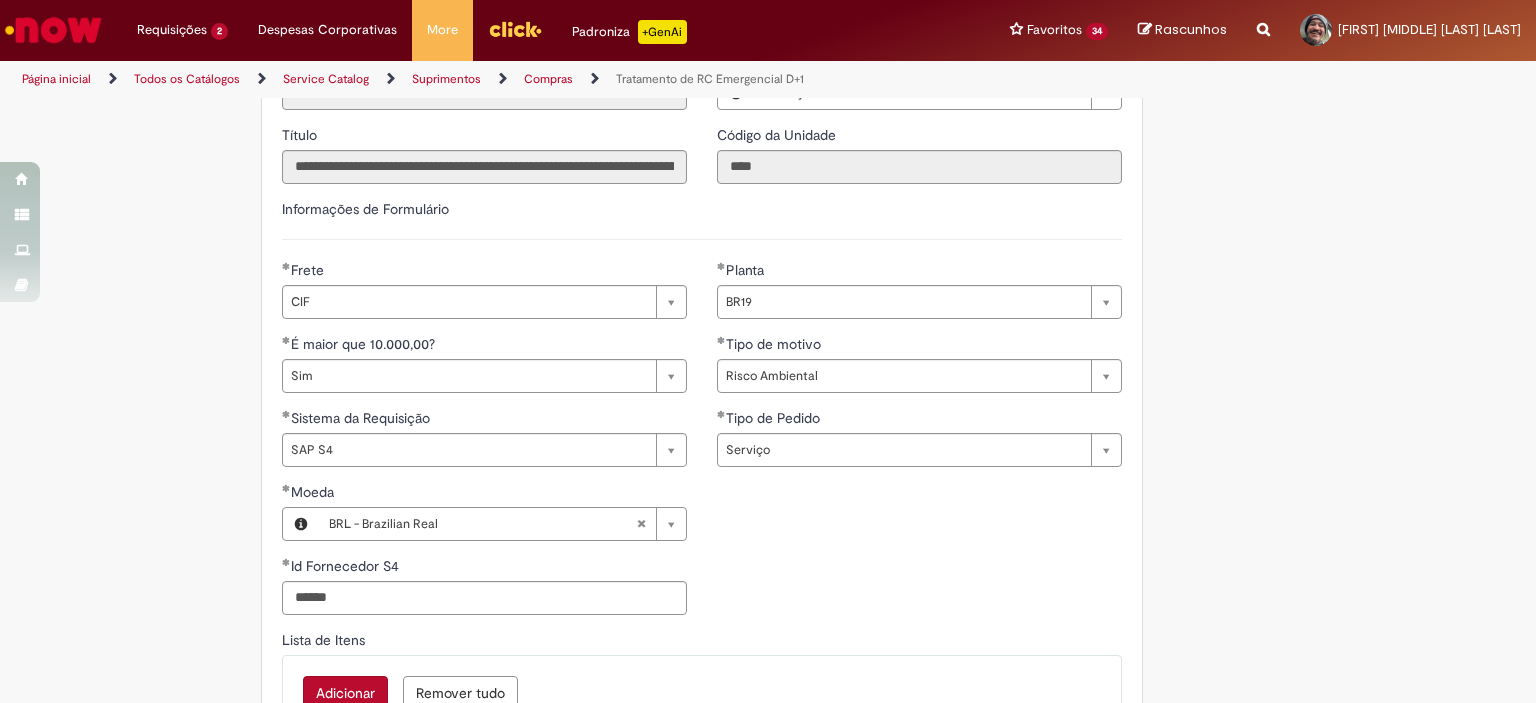 scroll, scrollTop: 1518, scrollLeft: 0, axis: vertical 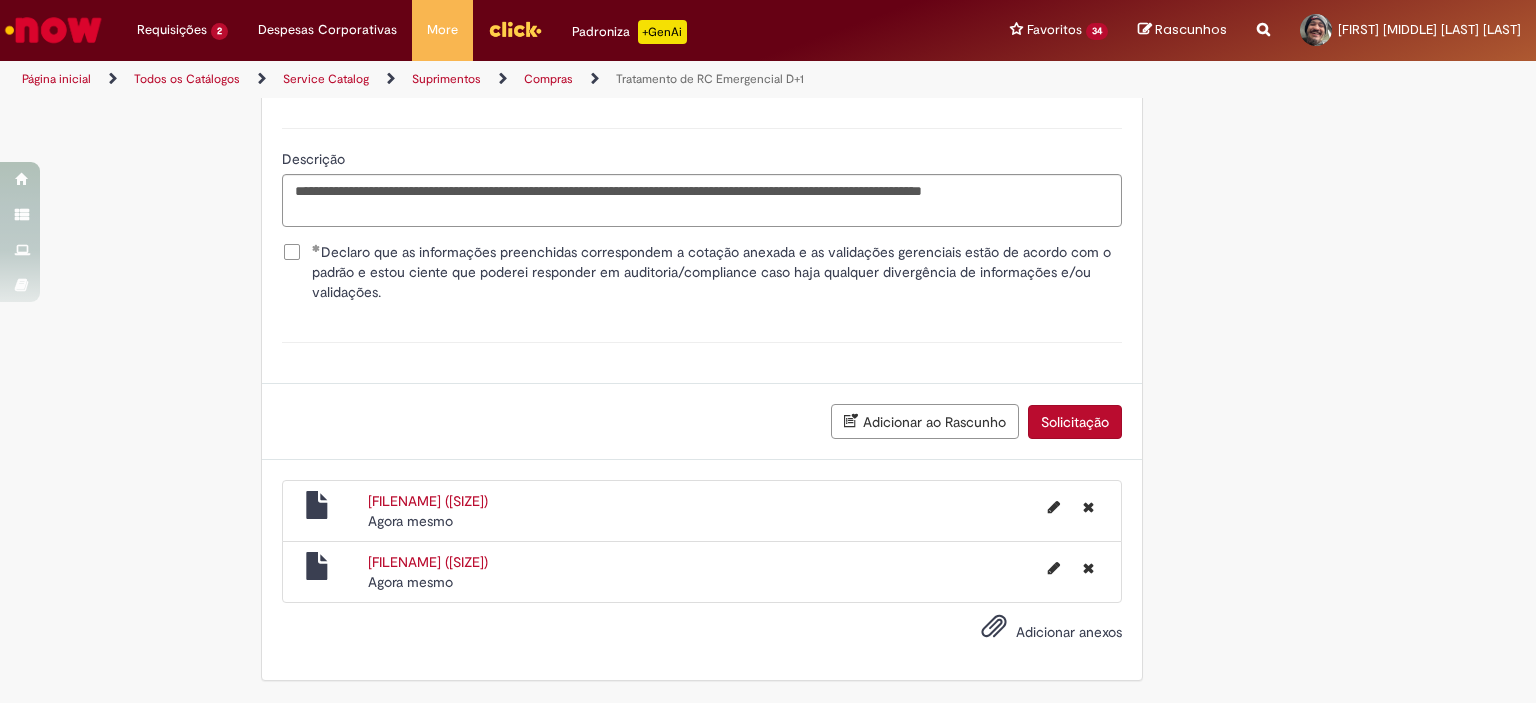 click on "Solicitação" at bounding box center (1075, 422) 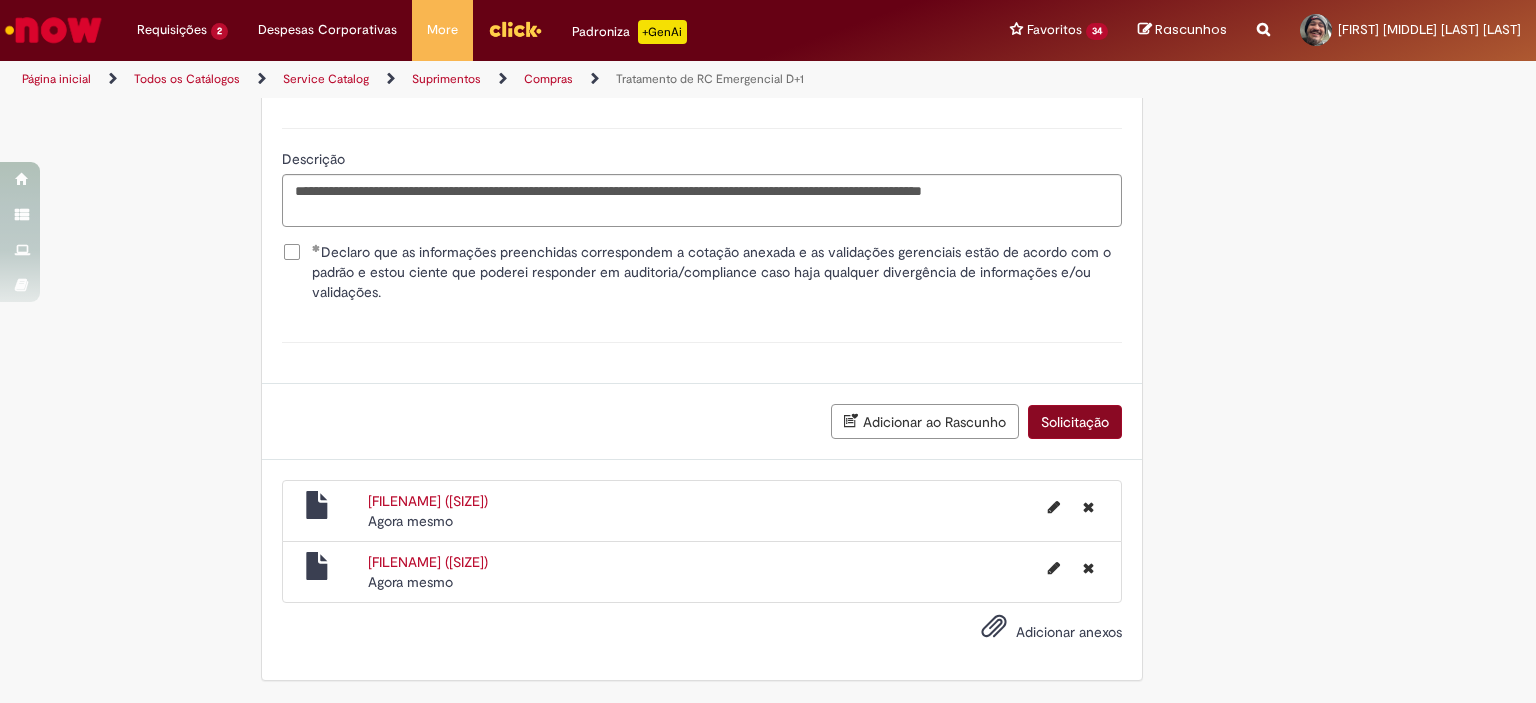 scroll, scrollTop: 1472, scrollLeft: 0, axis: vertical 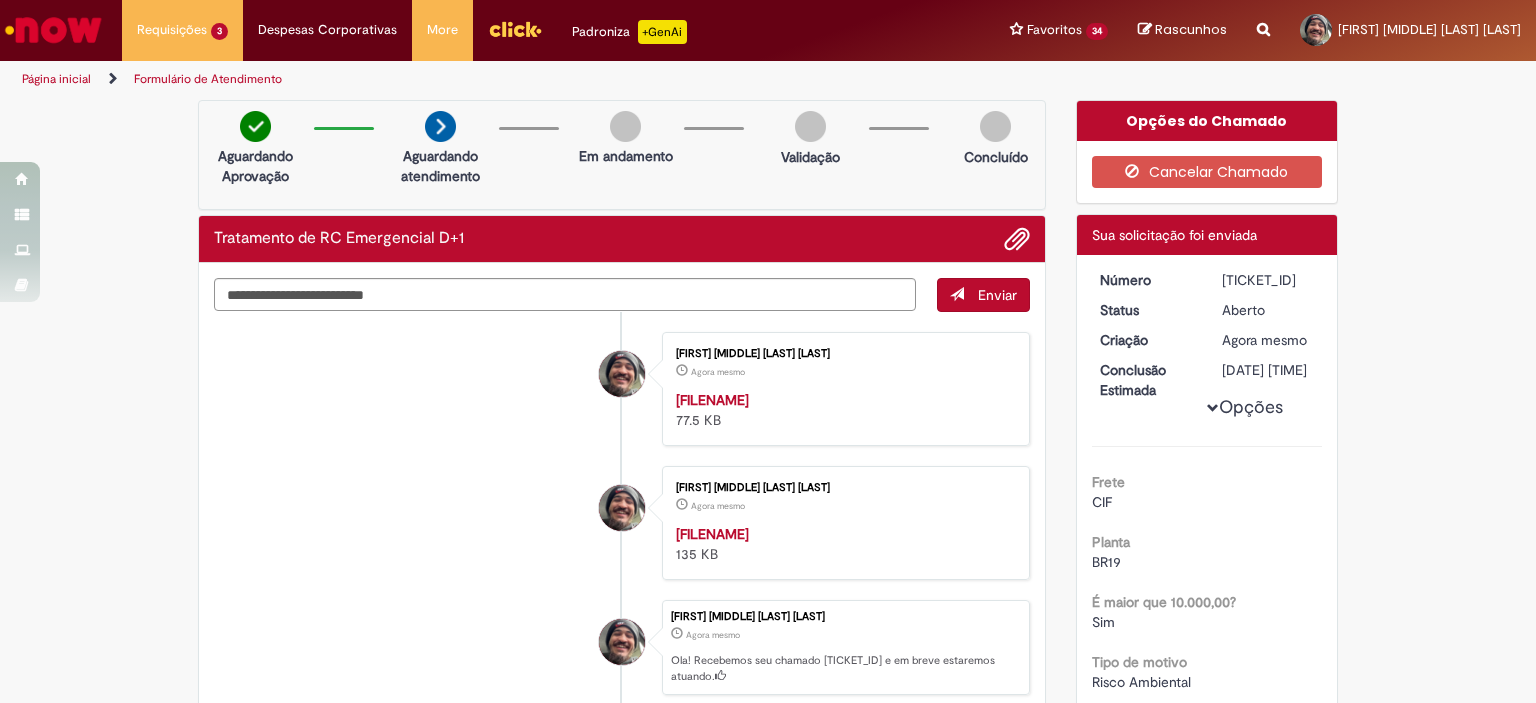 click on "[TICKET_ID]" at bounding box center (1268, 280) 